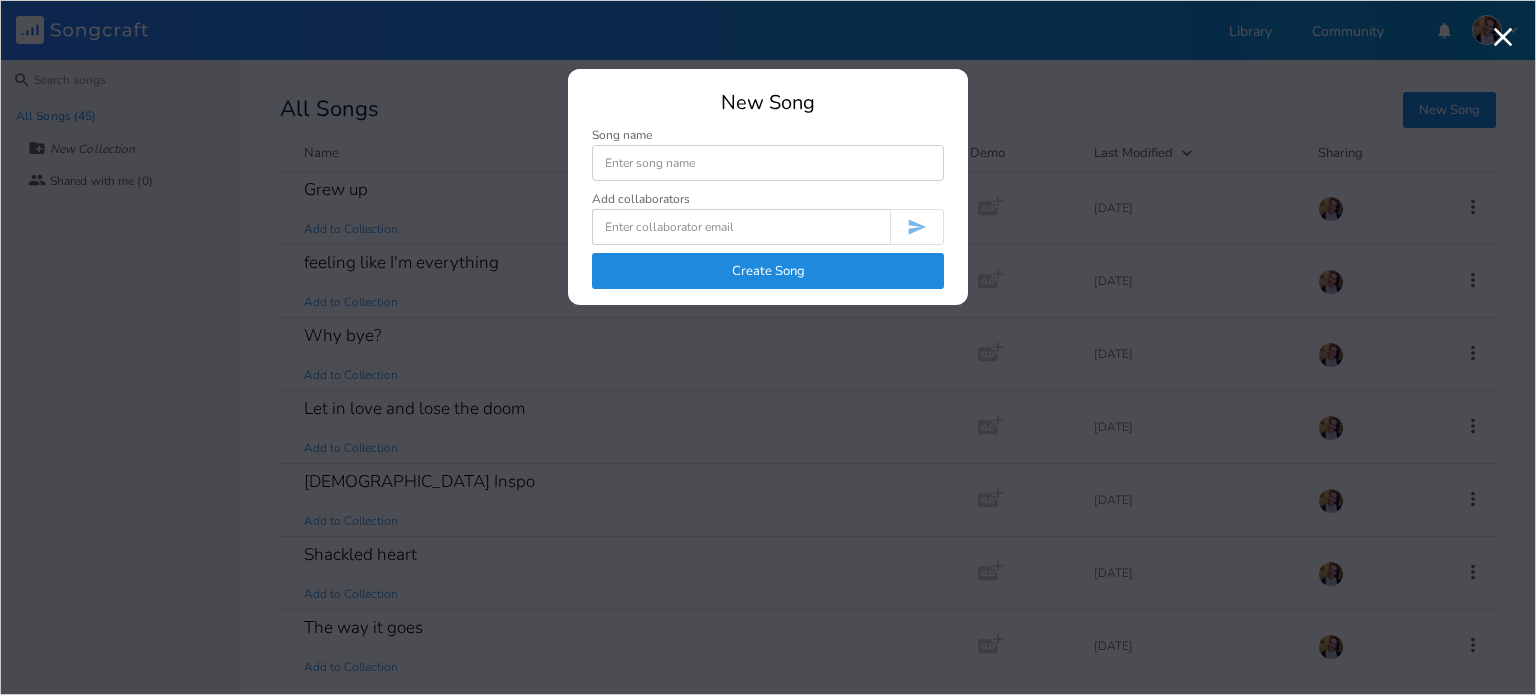 scroll, scrollTop: 0, scrollLeft: 0, axis: both 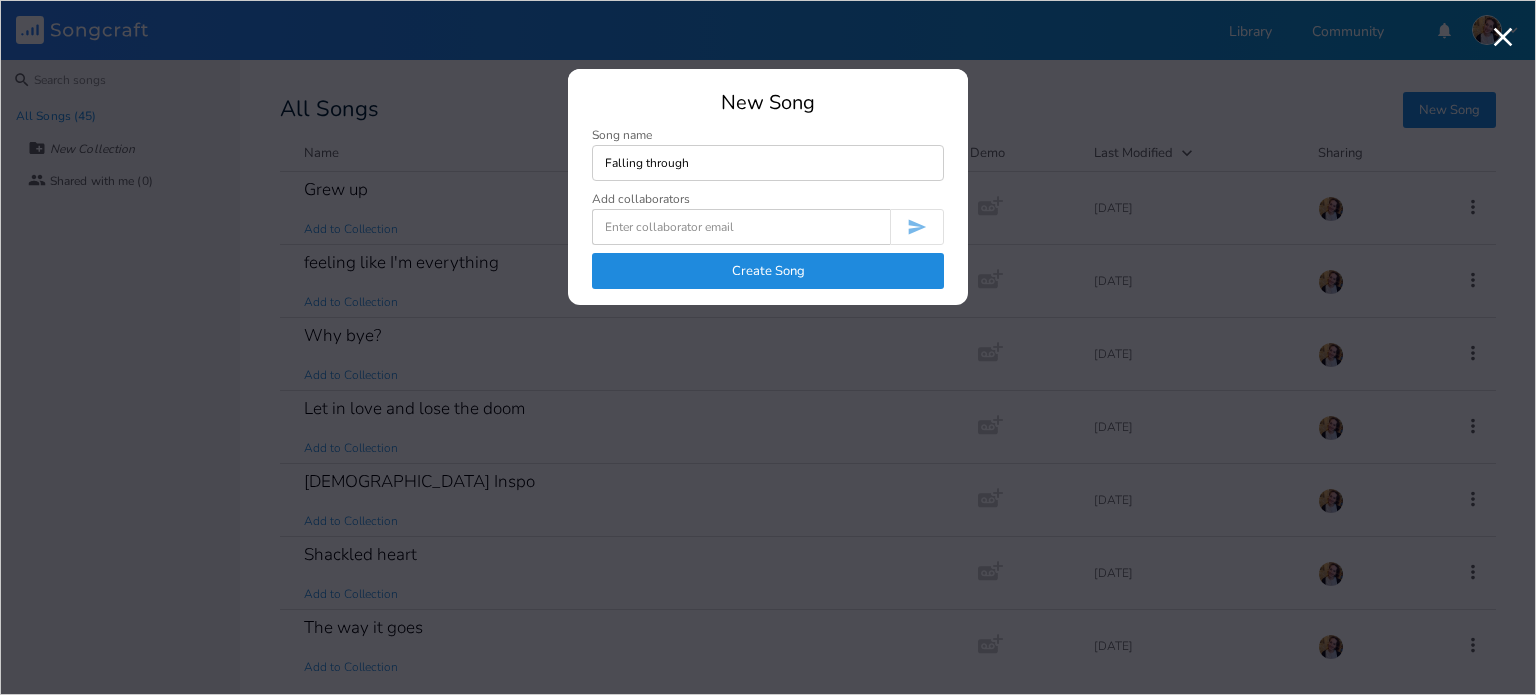 type on "Falling through" 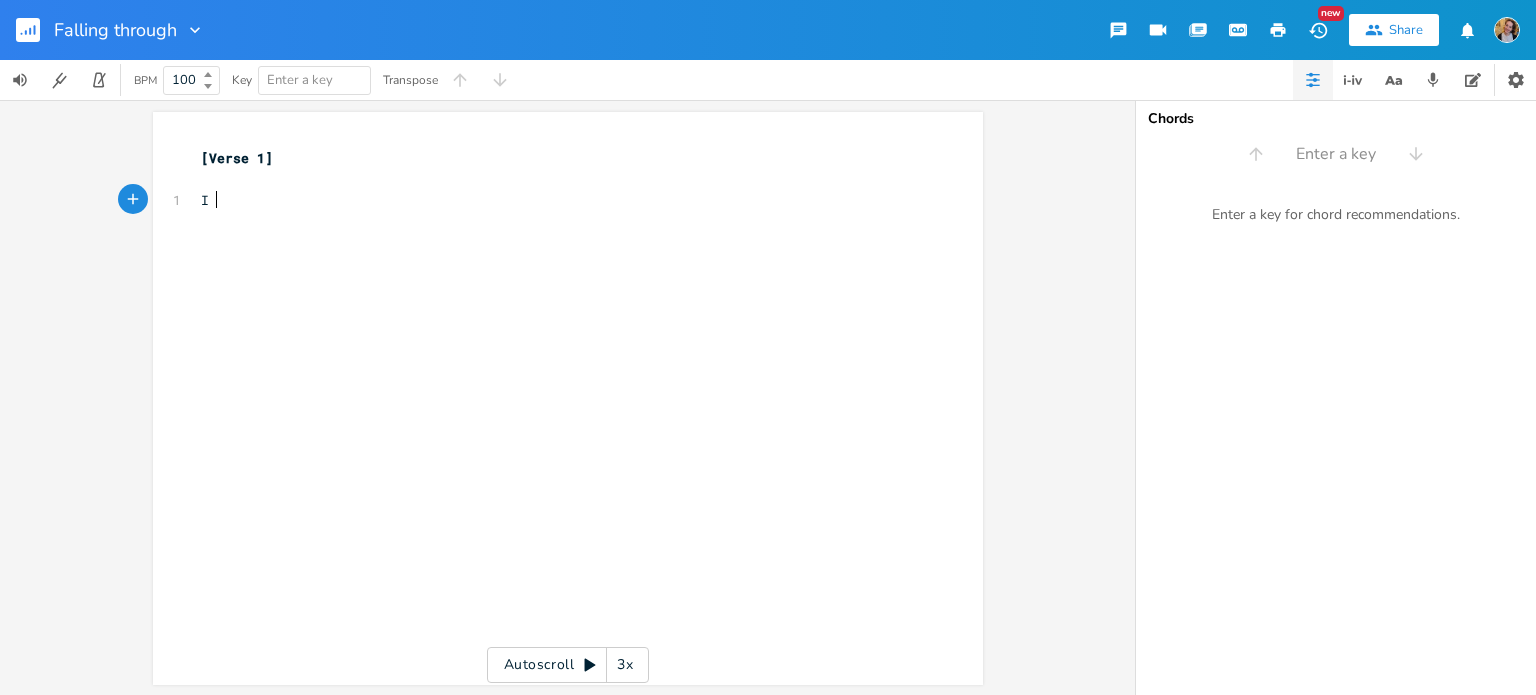 type on "I o" 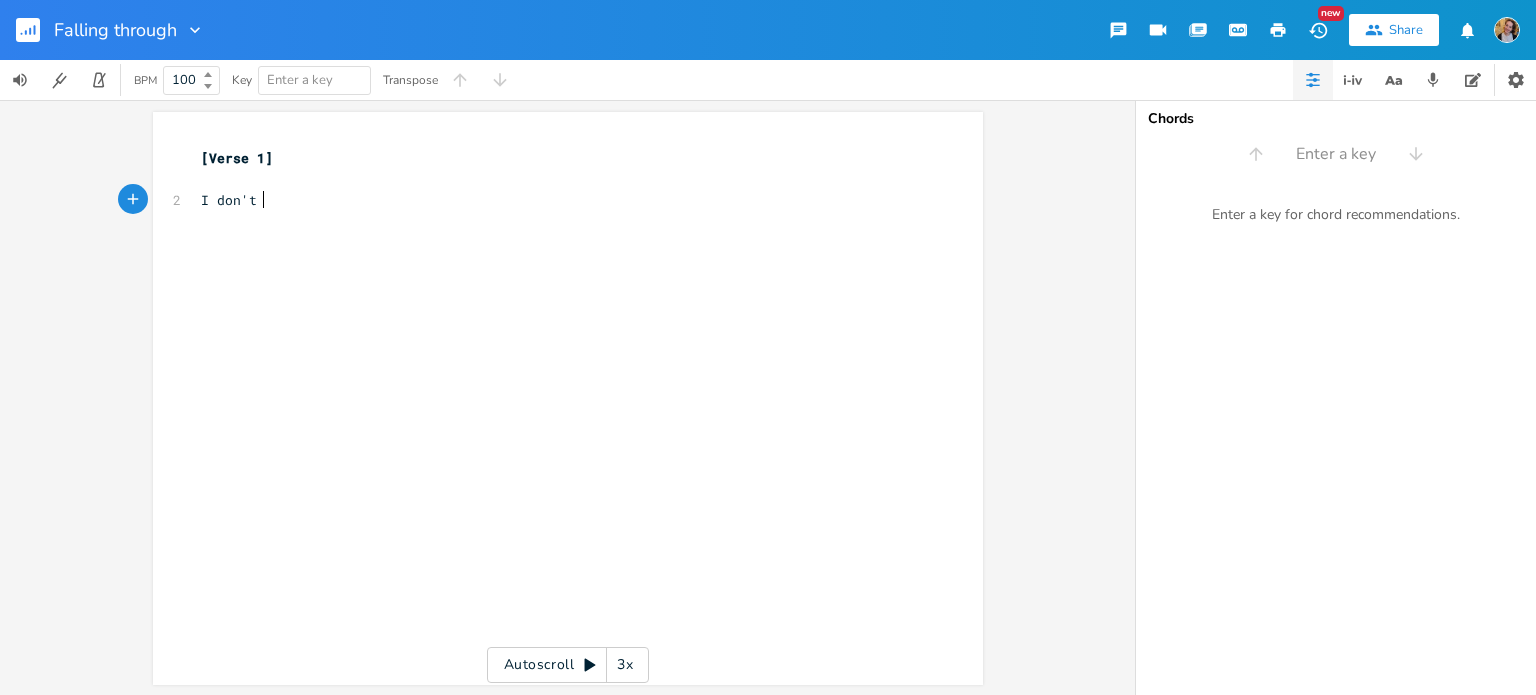 type on "don't th" 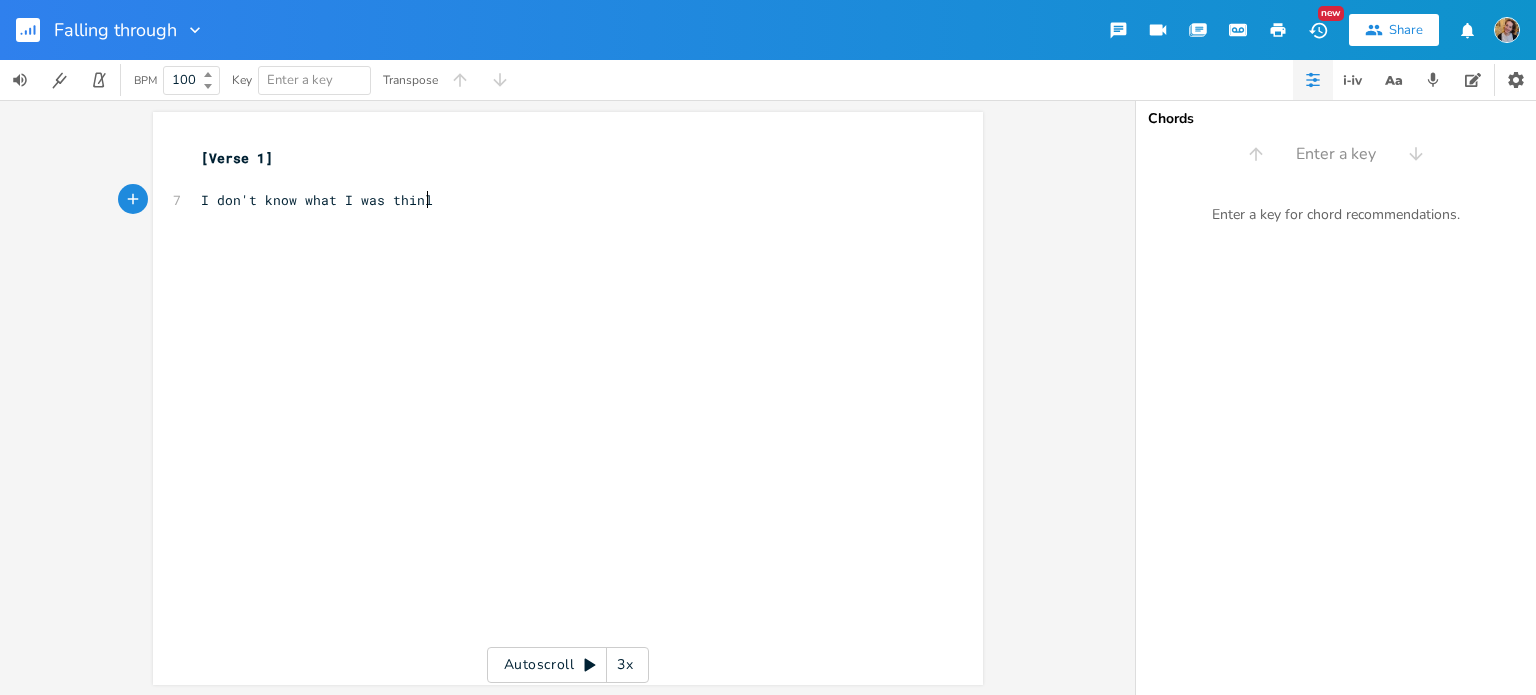 type on "know what I was thinli" 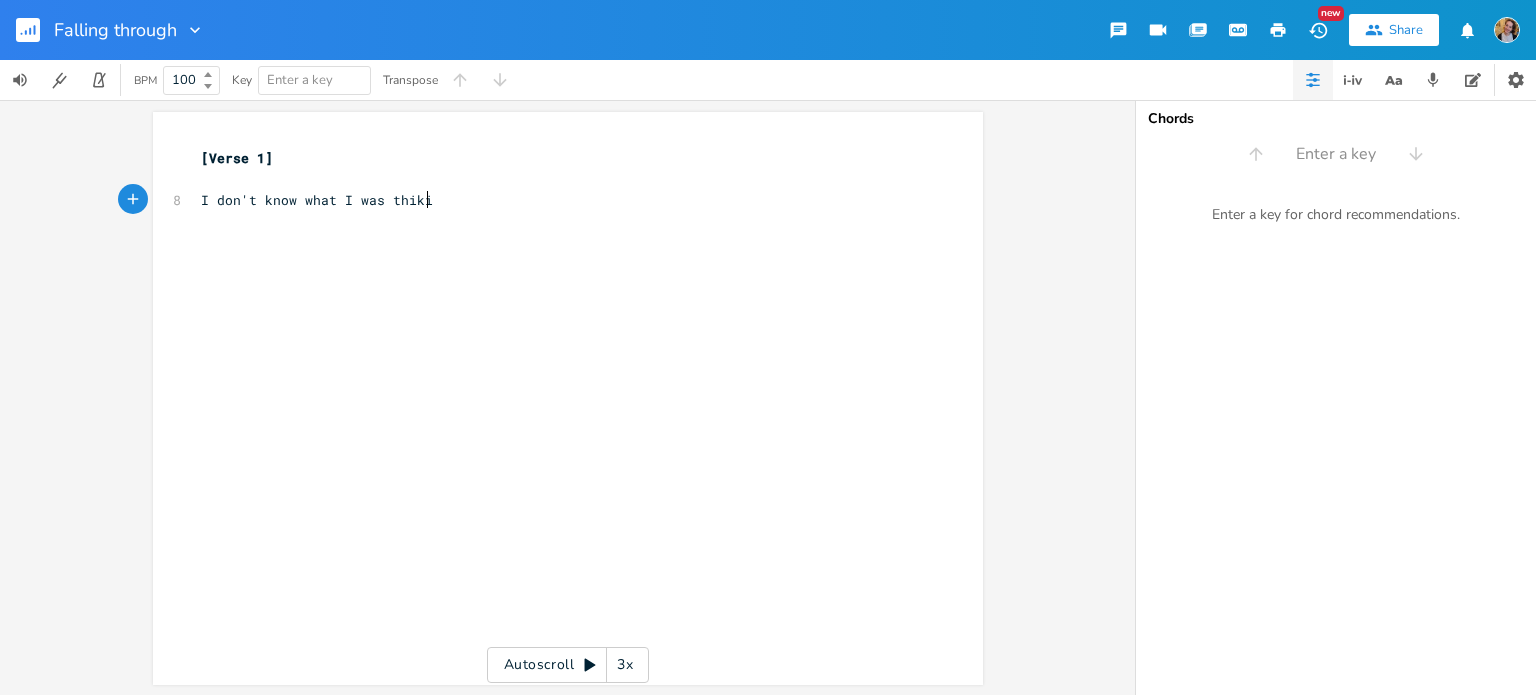 type on "king" 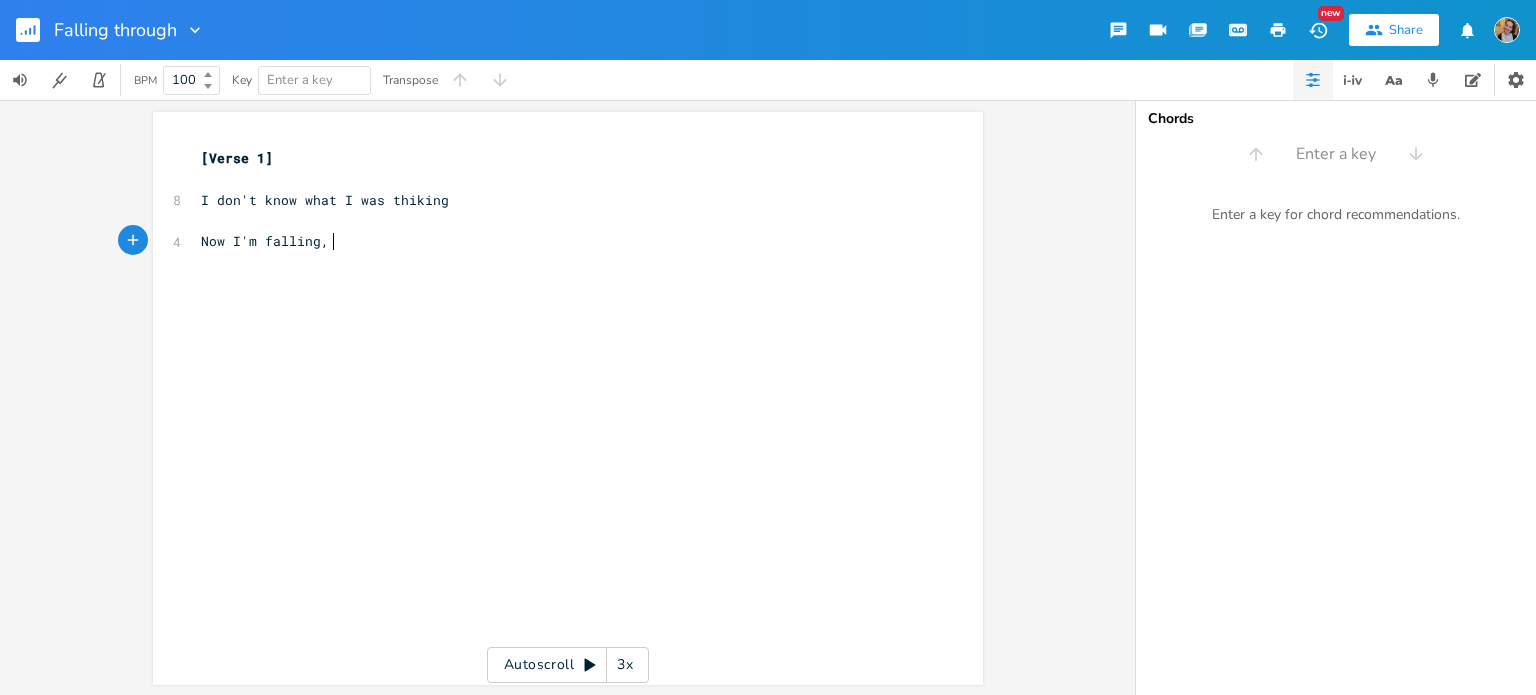 type on "Now I'm falling, f" 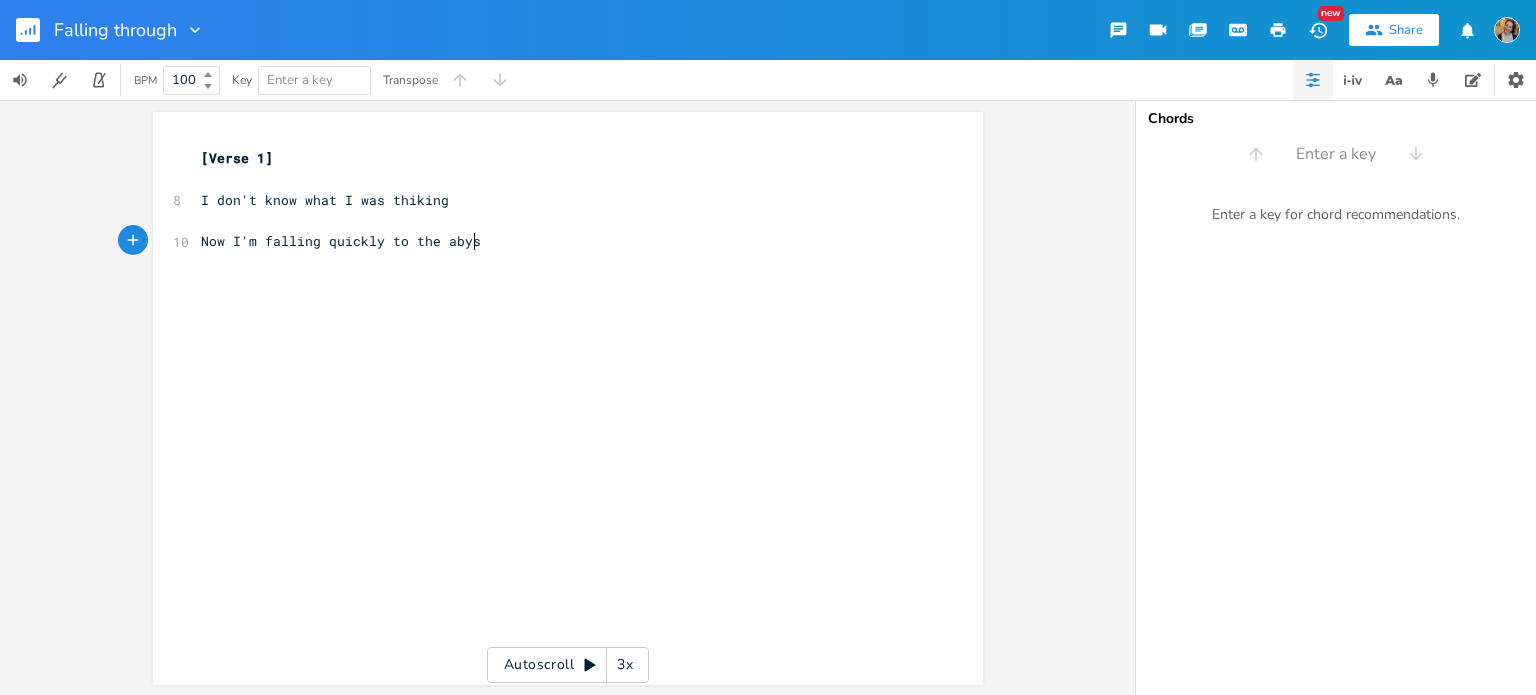 scroll, scrollTop: 0, scrollLeft: 120, axis: horizontal 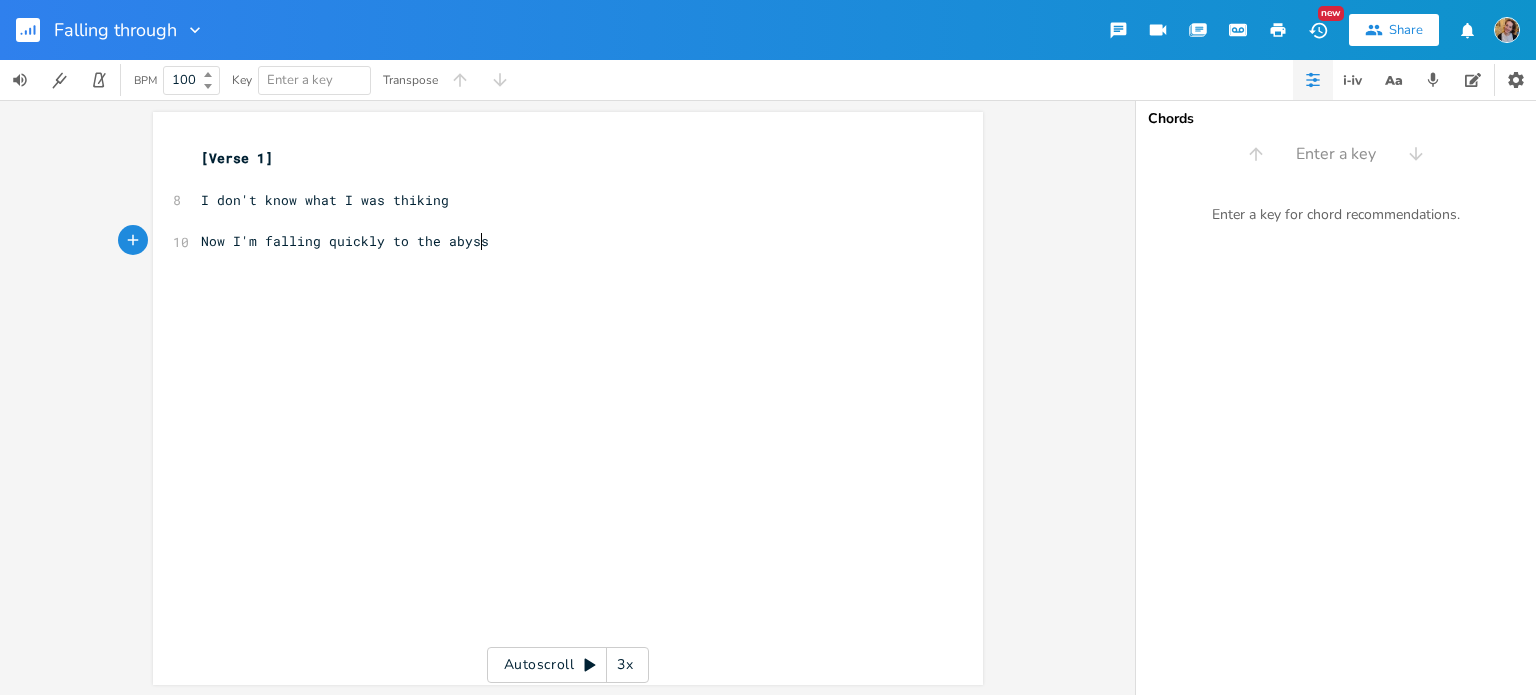 type on "quickly to the abyss" 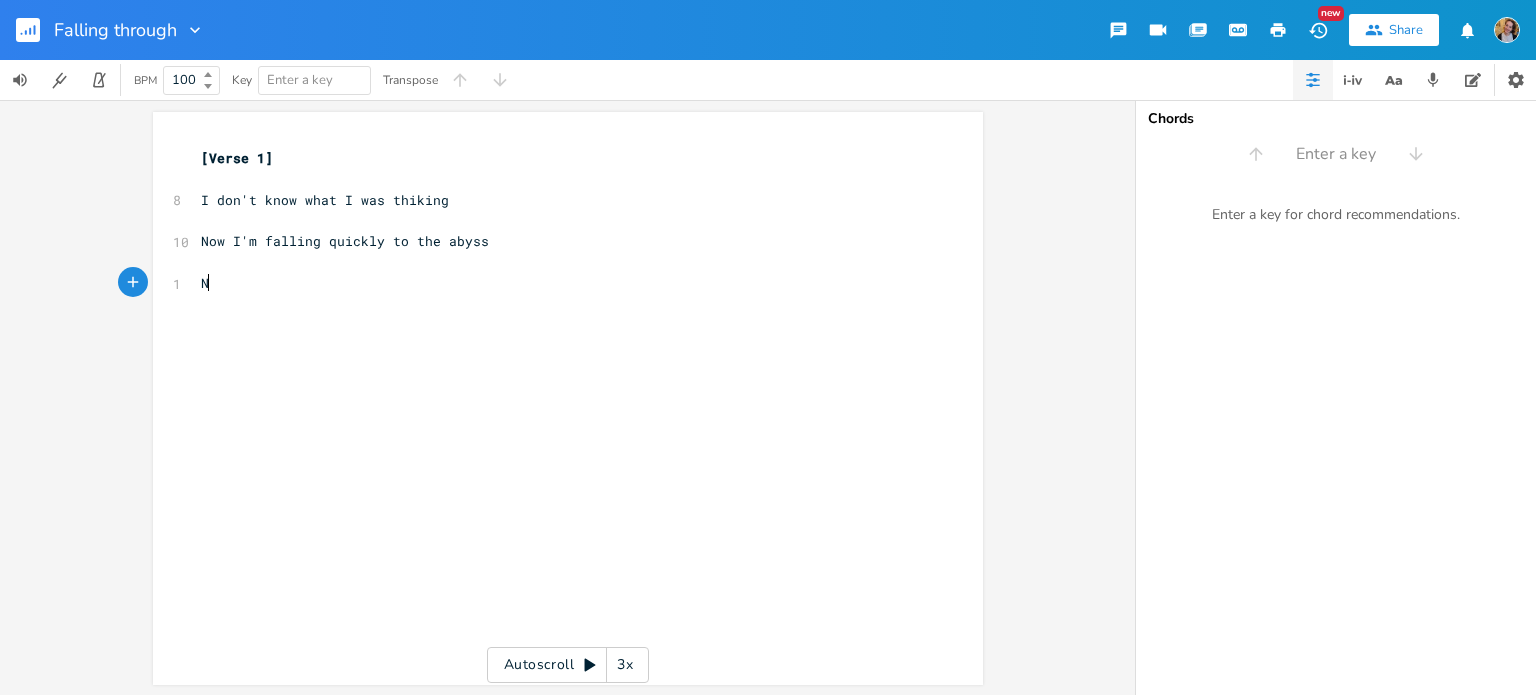 scroll, scrollTop: 0, scrollLeft: 16, axis: horizontal 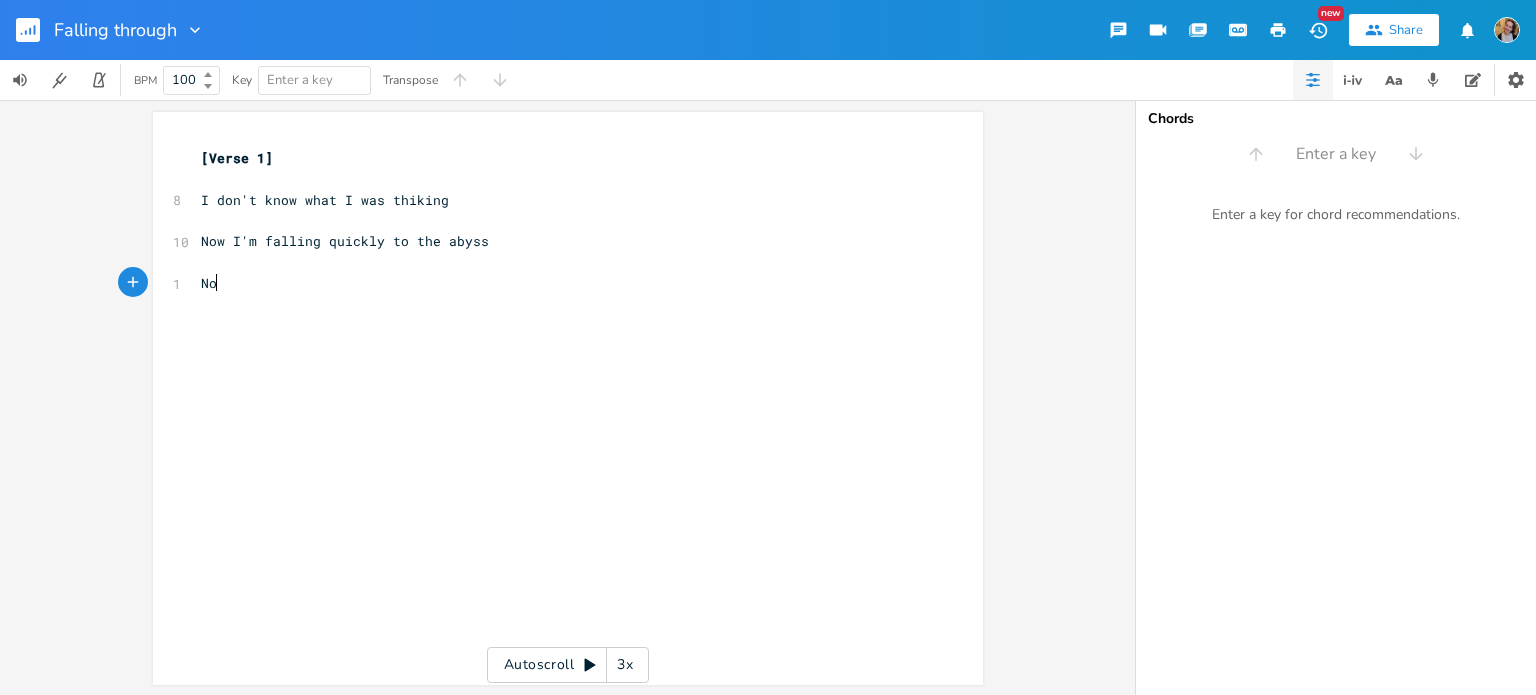 click on "No" at bounding box center (558, 283) 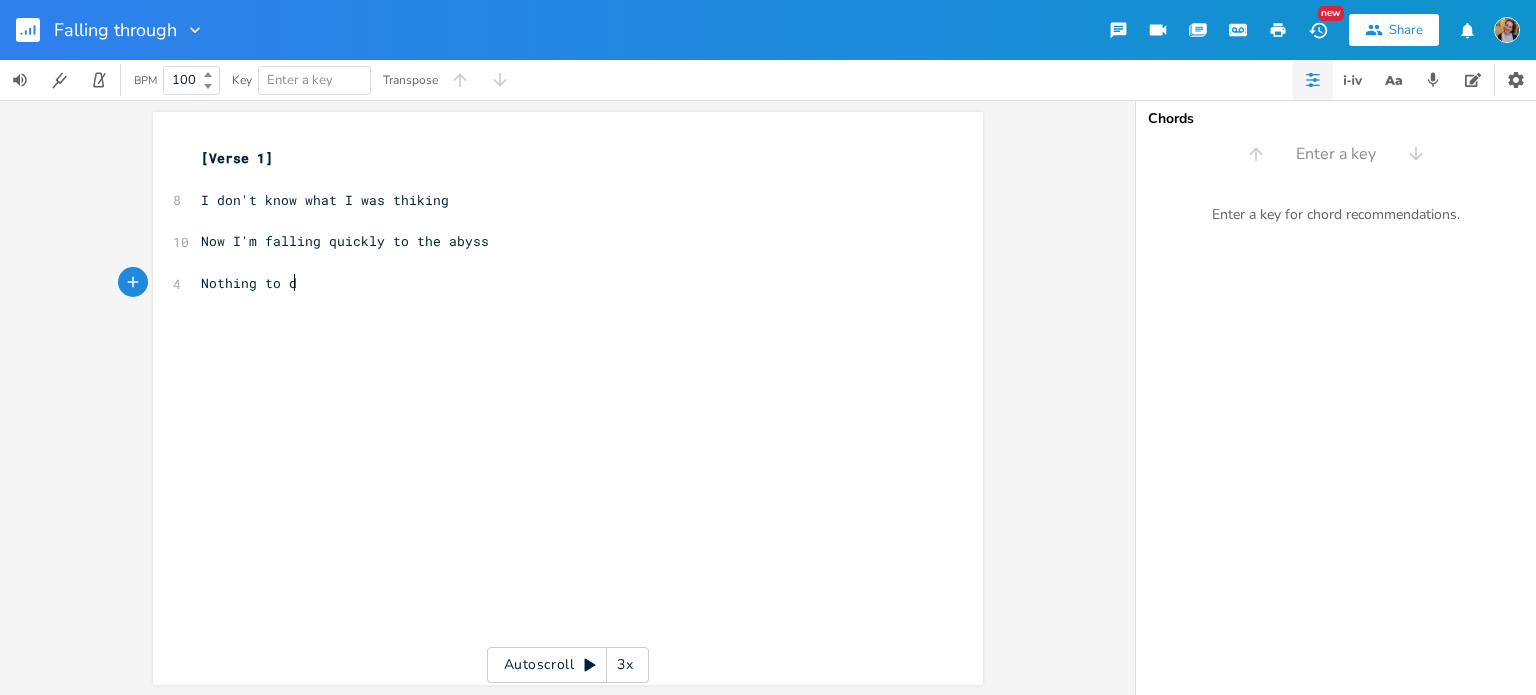 type on "thing to dlo" 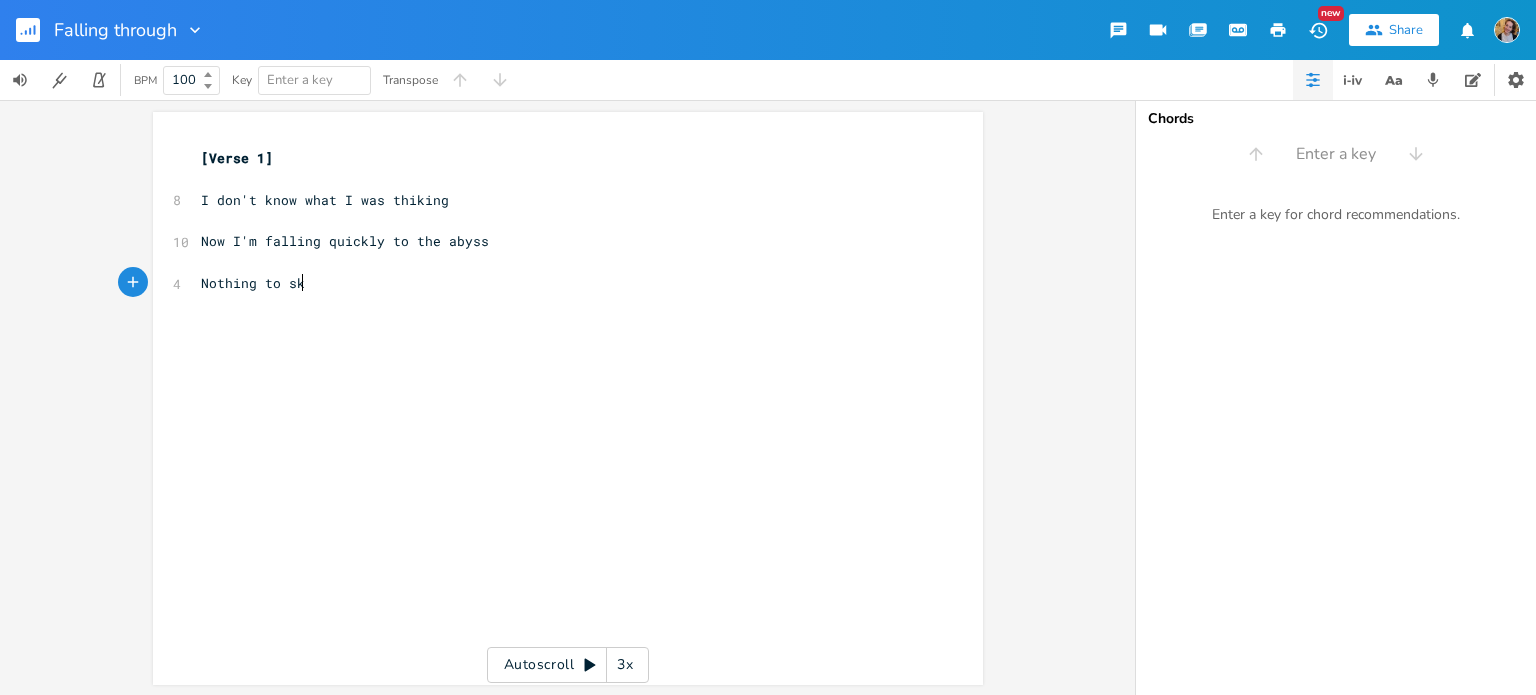 type on "skw" 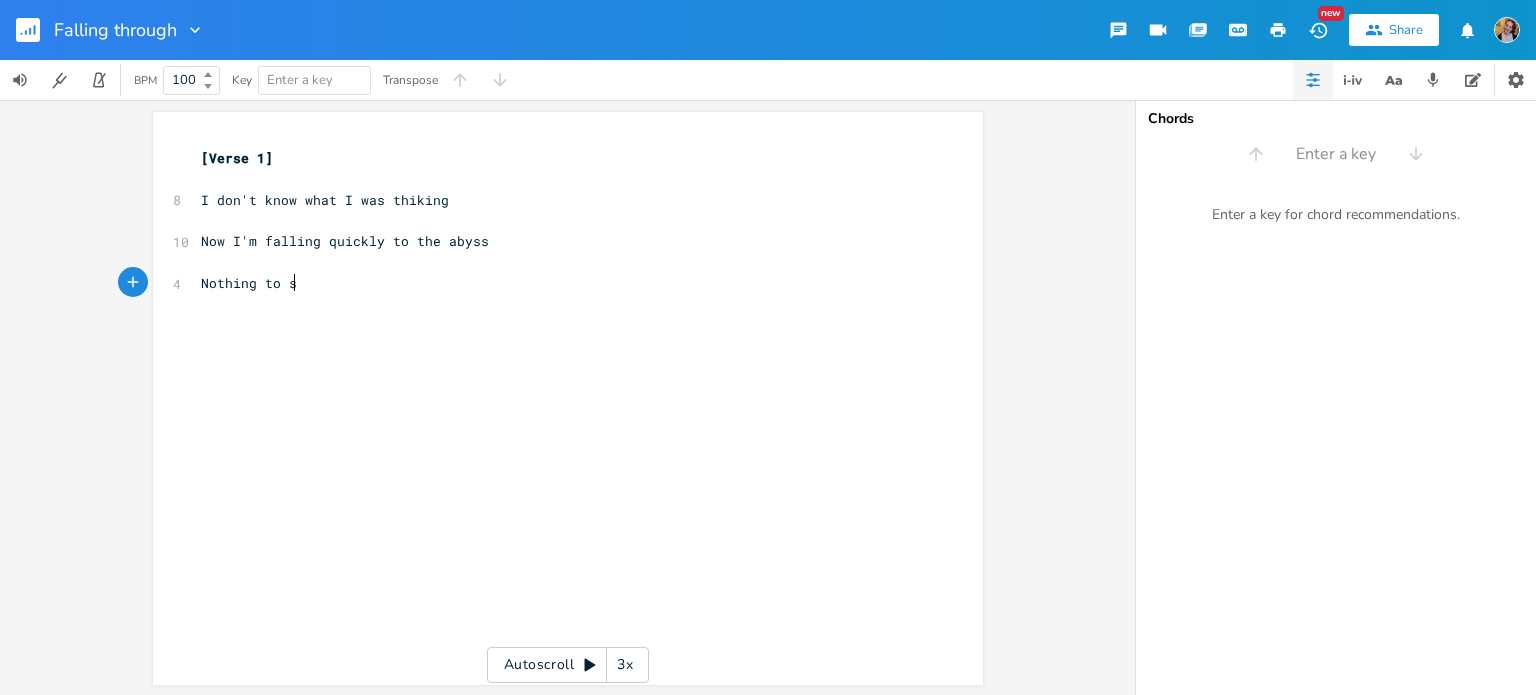 type on "o" 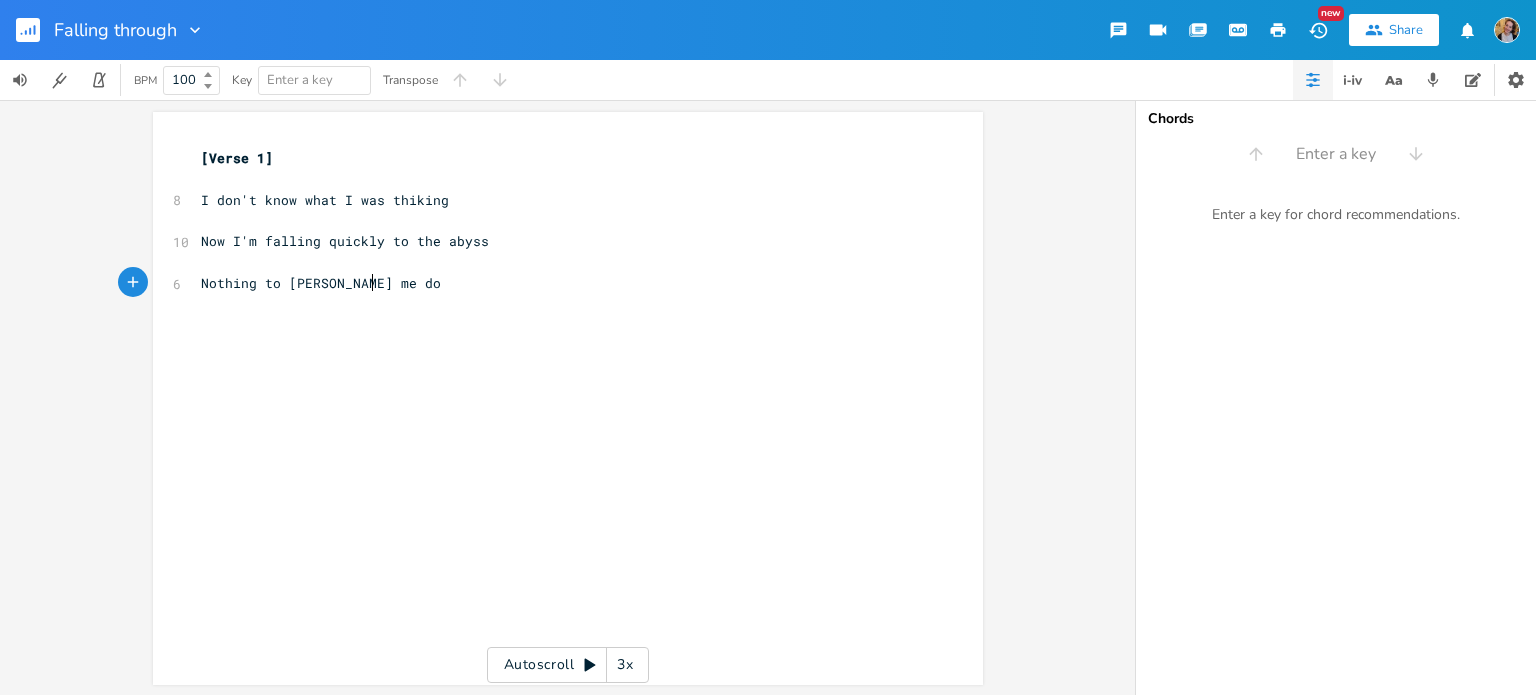 type on "[PERSON_NAME] me down" 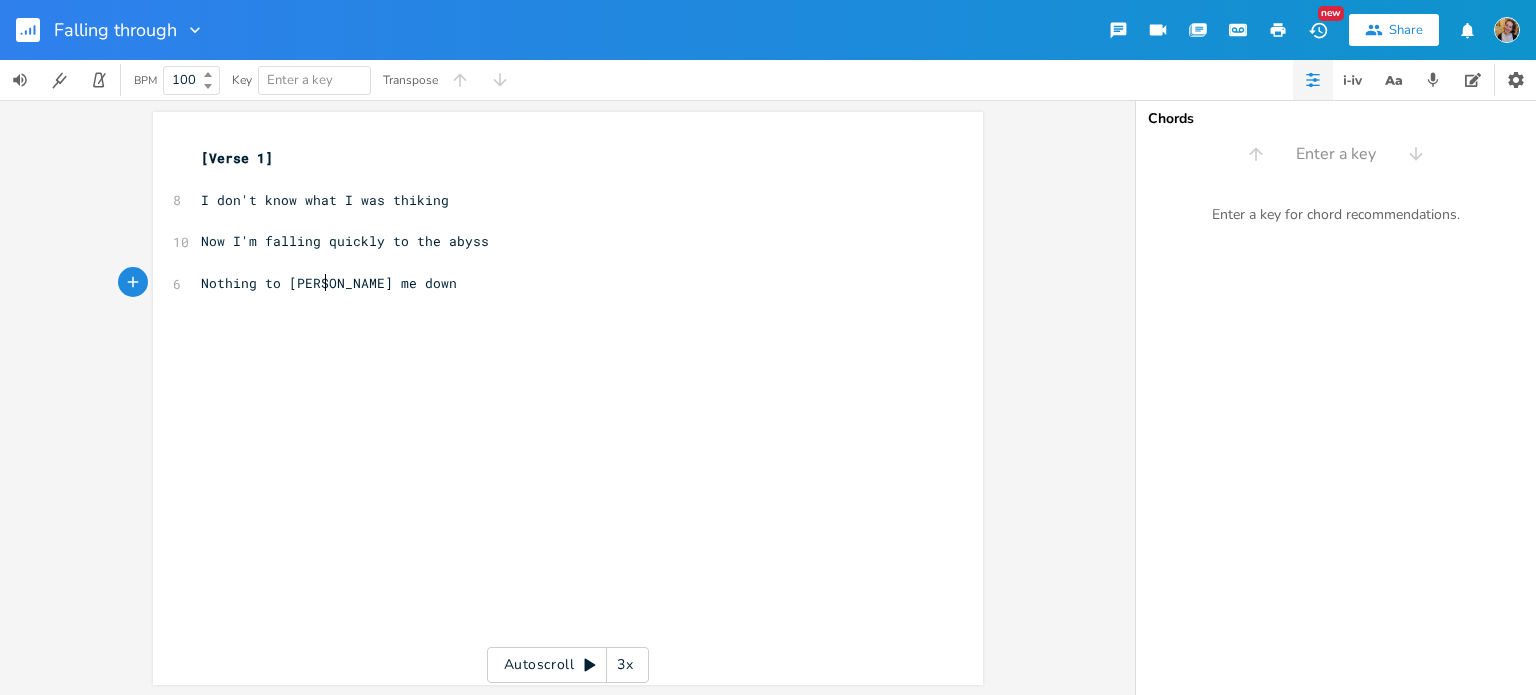 click on "Nothing to [PERSON_NAME] me down" at bounding box center (329, 283) 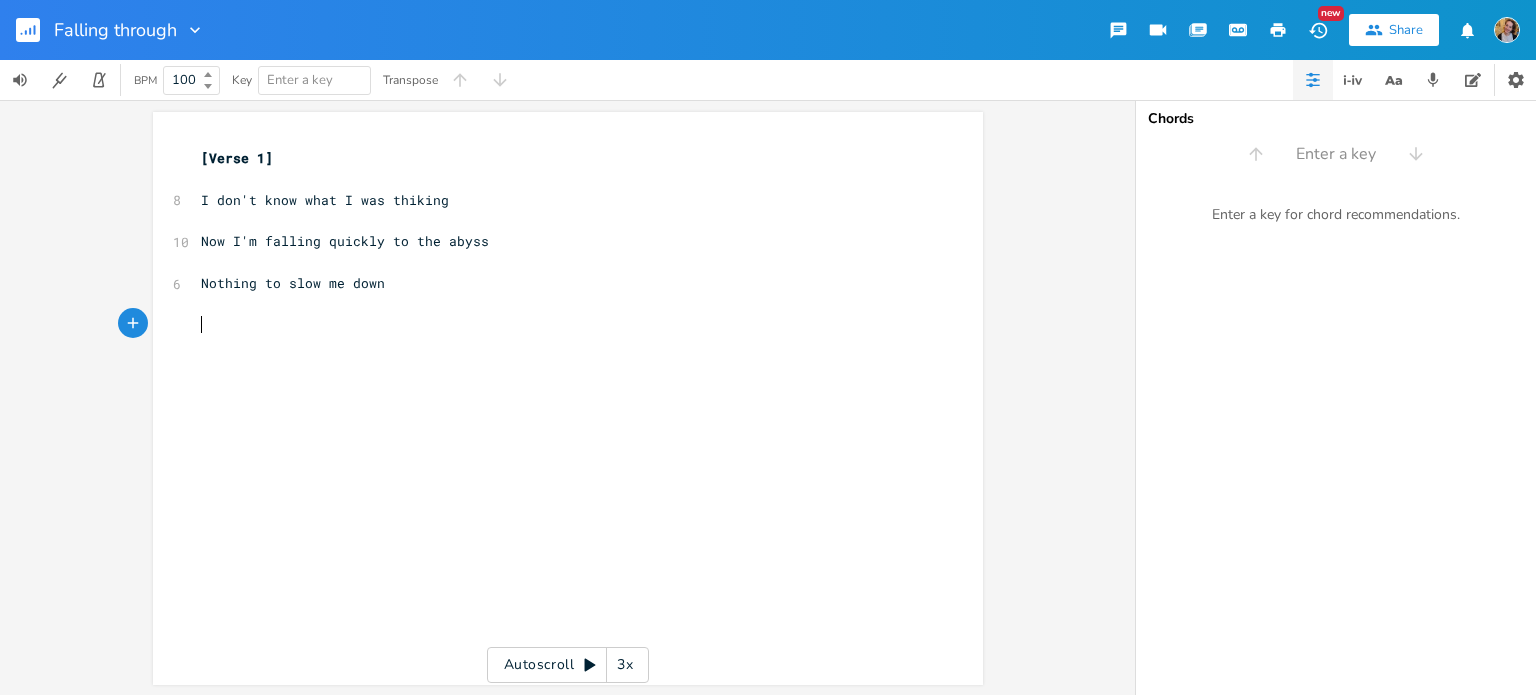 click on "​" at bounding box center [558, 345] 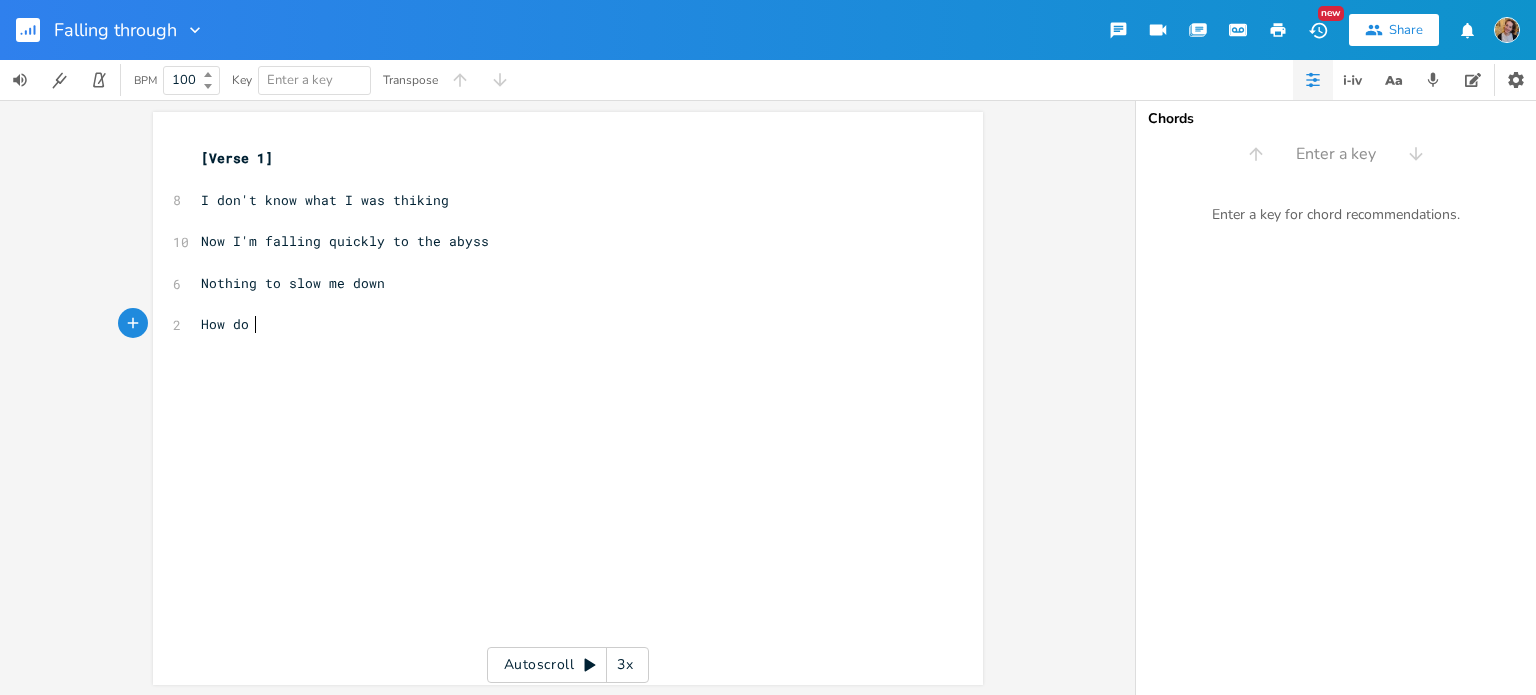 type on "How do I" 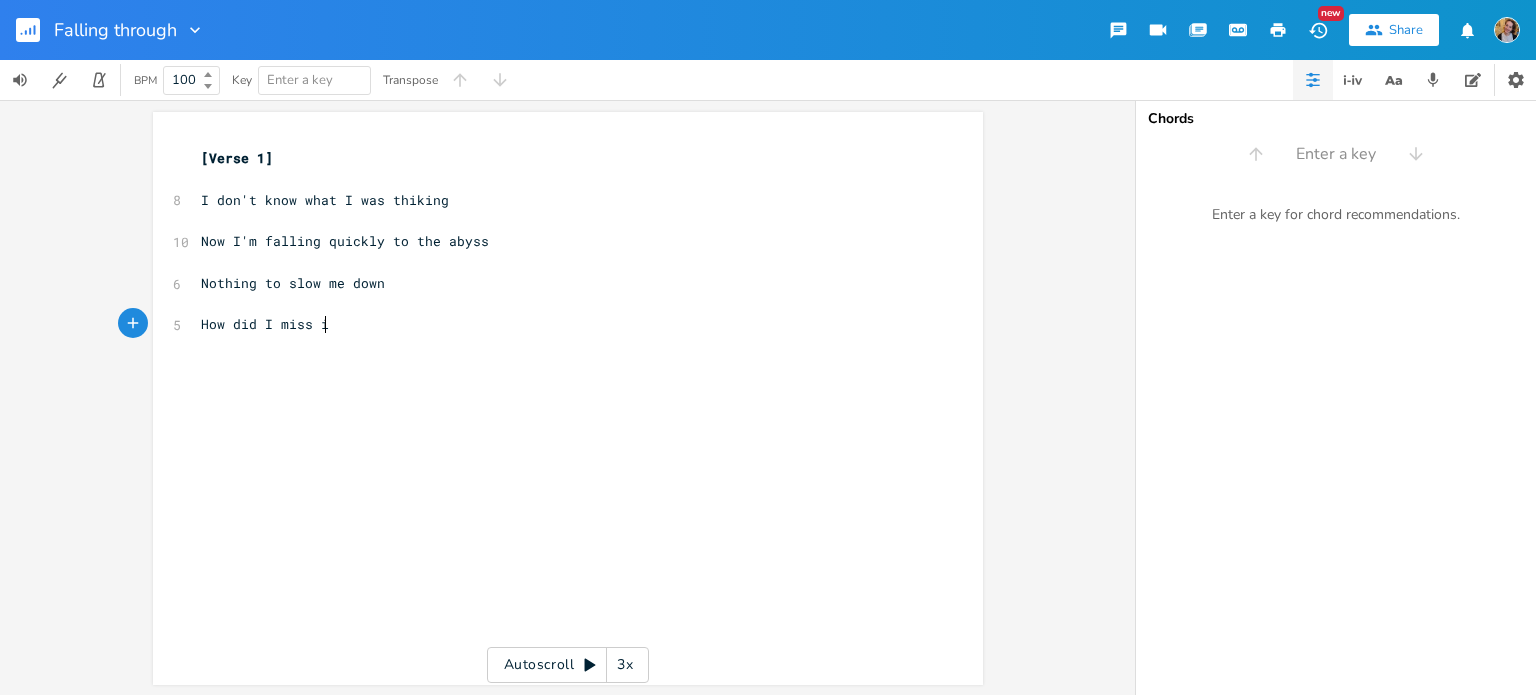 type on "did I miss it" 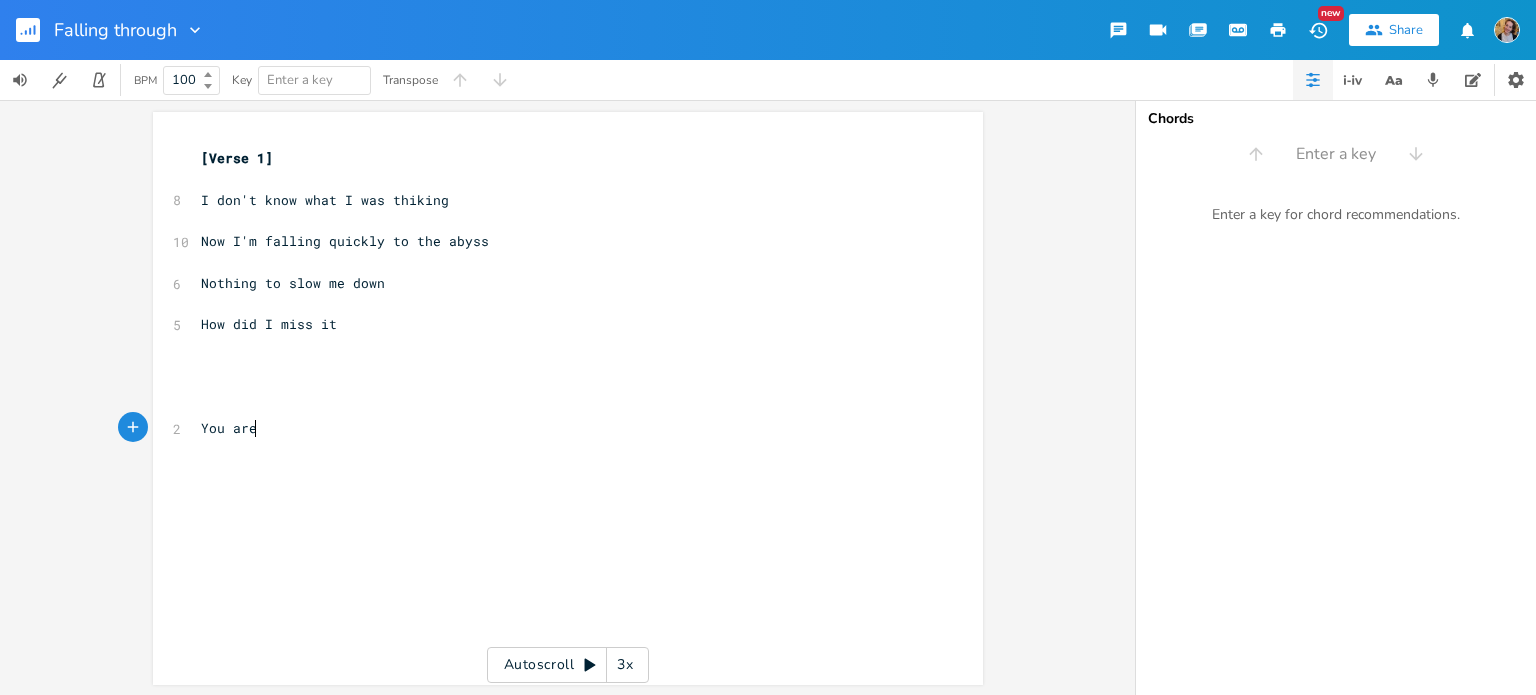 scroll, scrollTop: 0, scrollLeft: 46, axis: horizontal 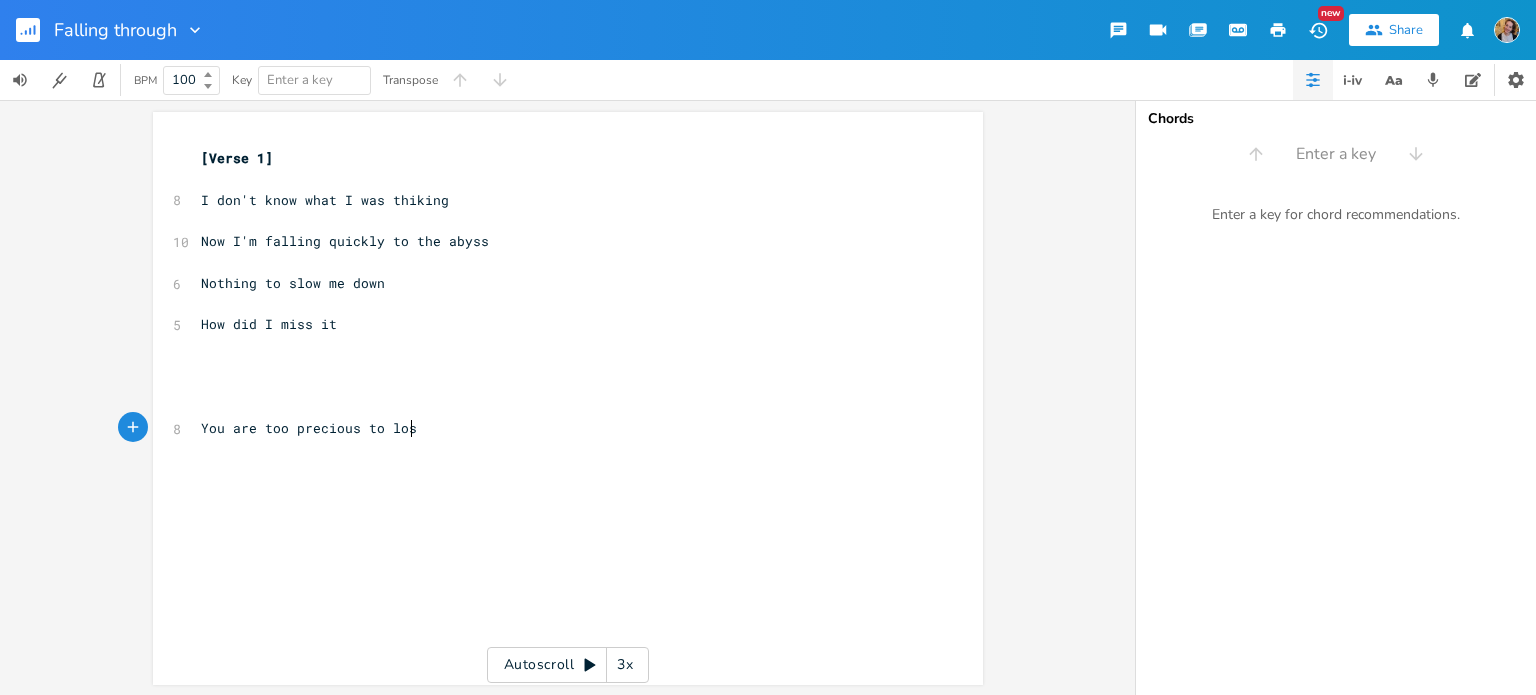 type on "You are too precious to lose#" 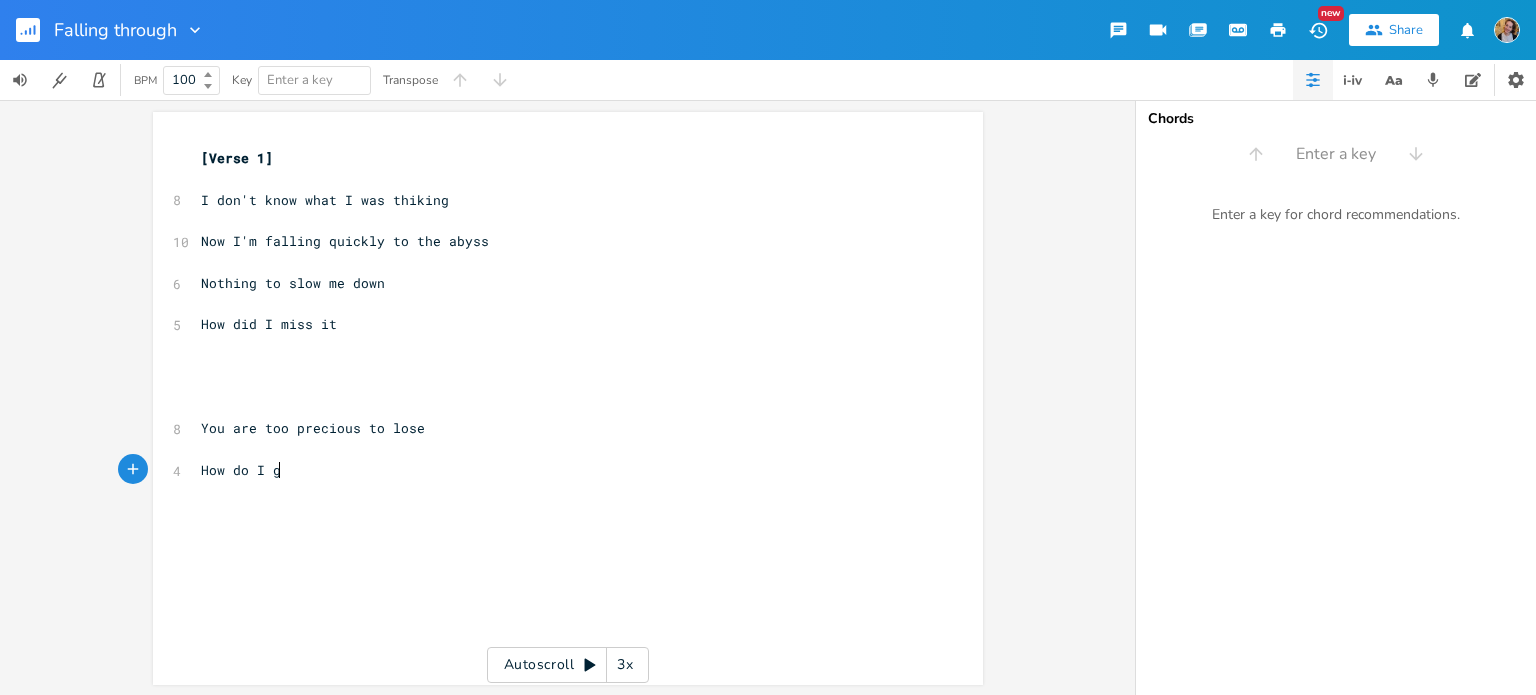 scroll, scrollTop: 0, scrollLeft: 76, axis: horizontal 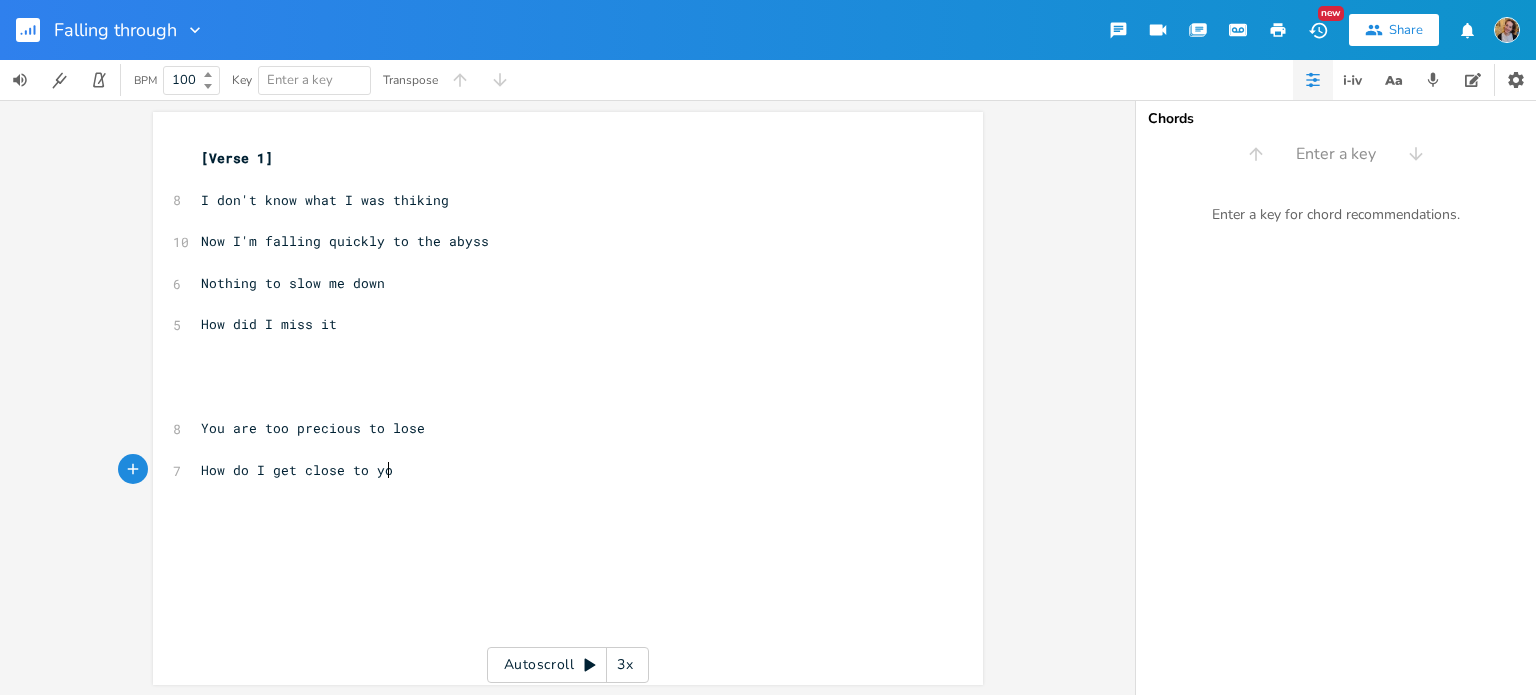type on "How do I get close to you" 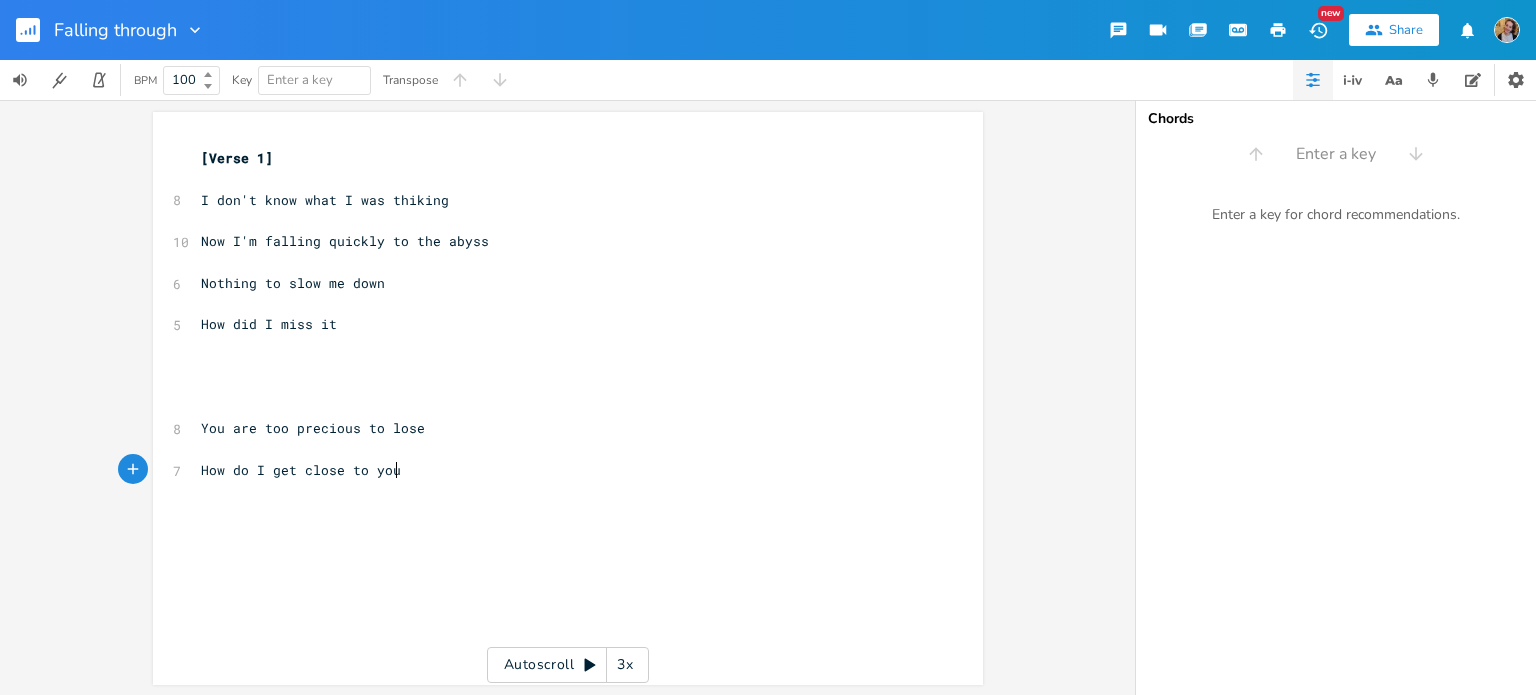 scroll, scrollTop: 0, scrollLeft: 150, axis: horizontal 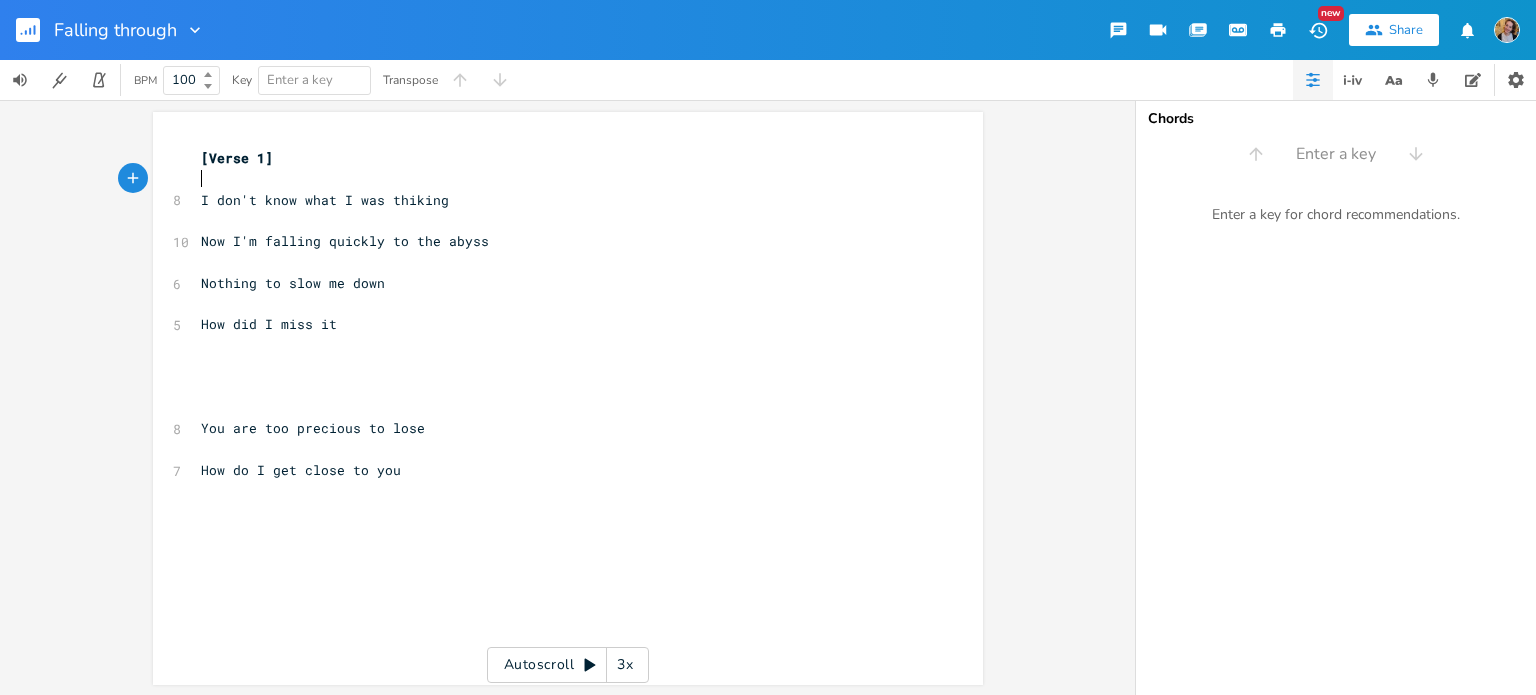 click on "​" at bounding box center (558, 179) 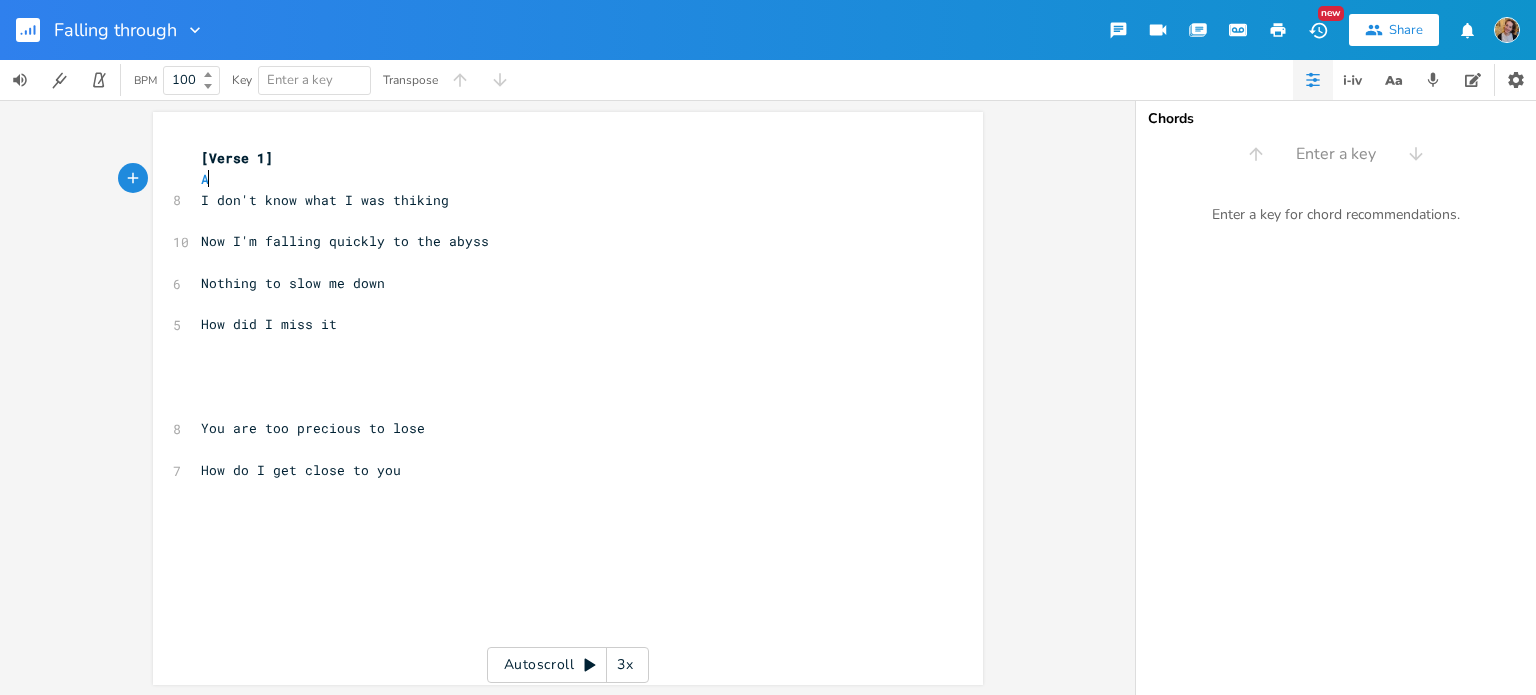 type on "Am" 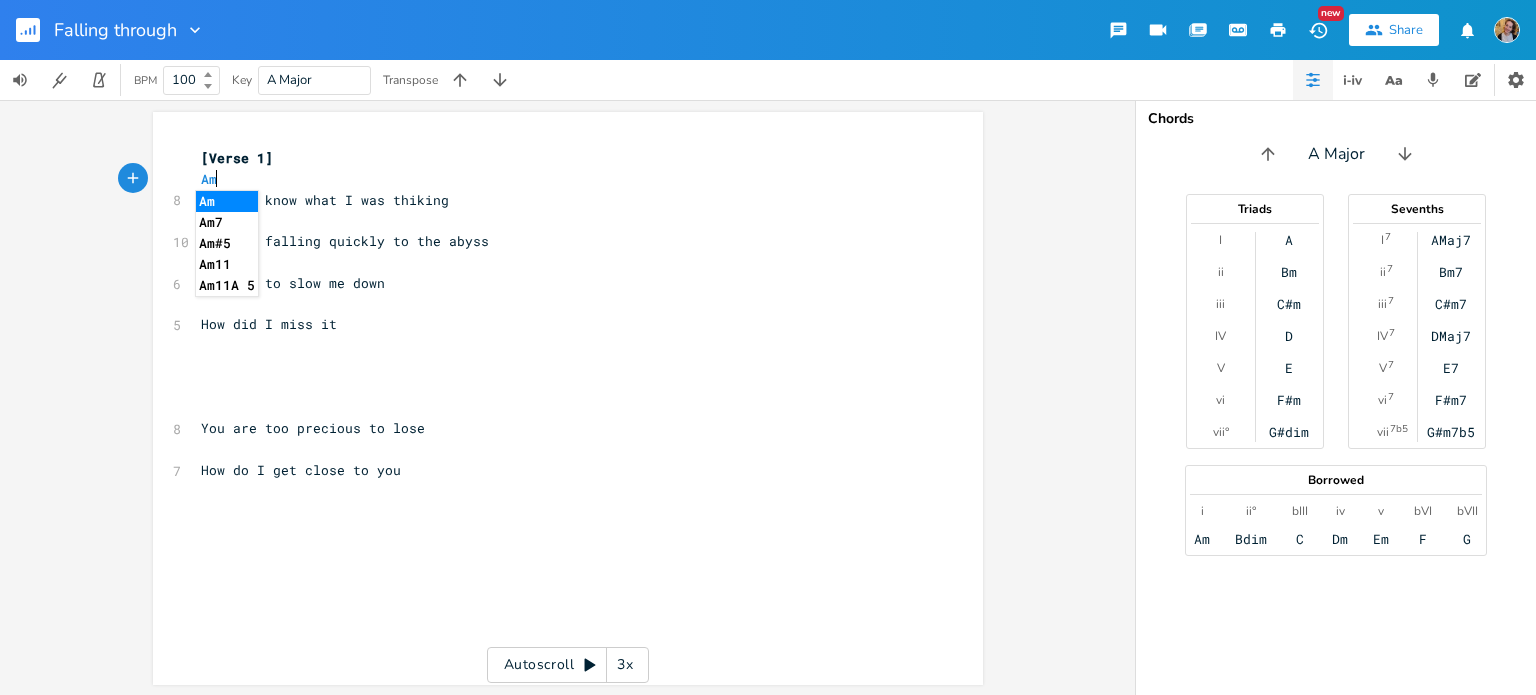 type 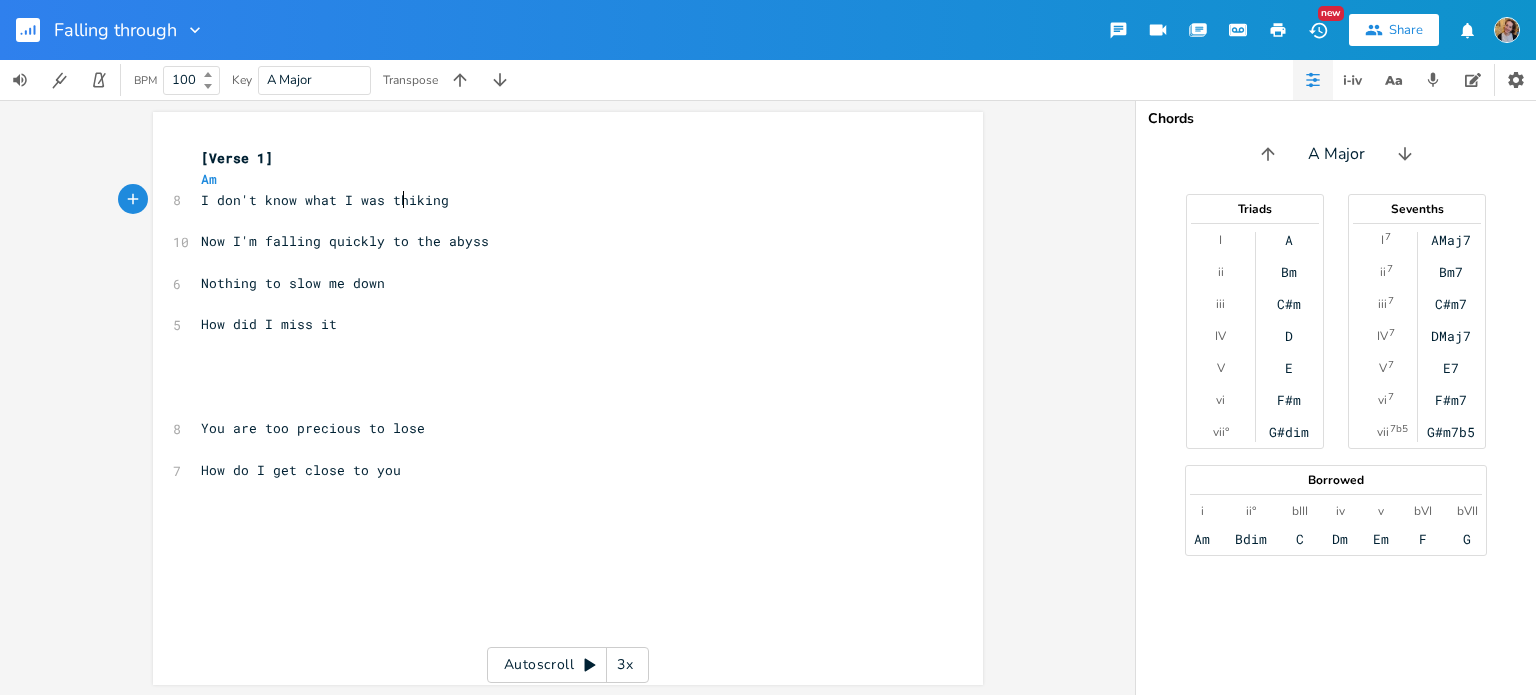 click on "I don't know what I was thiking" at bounding box center (558, 200) 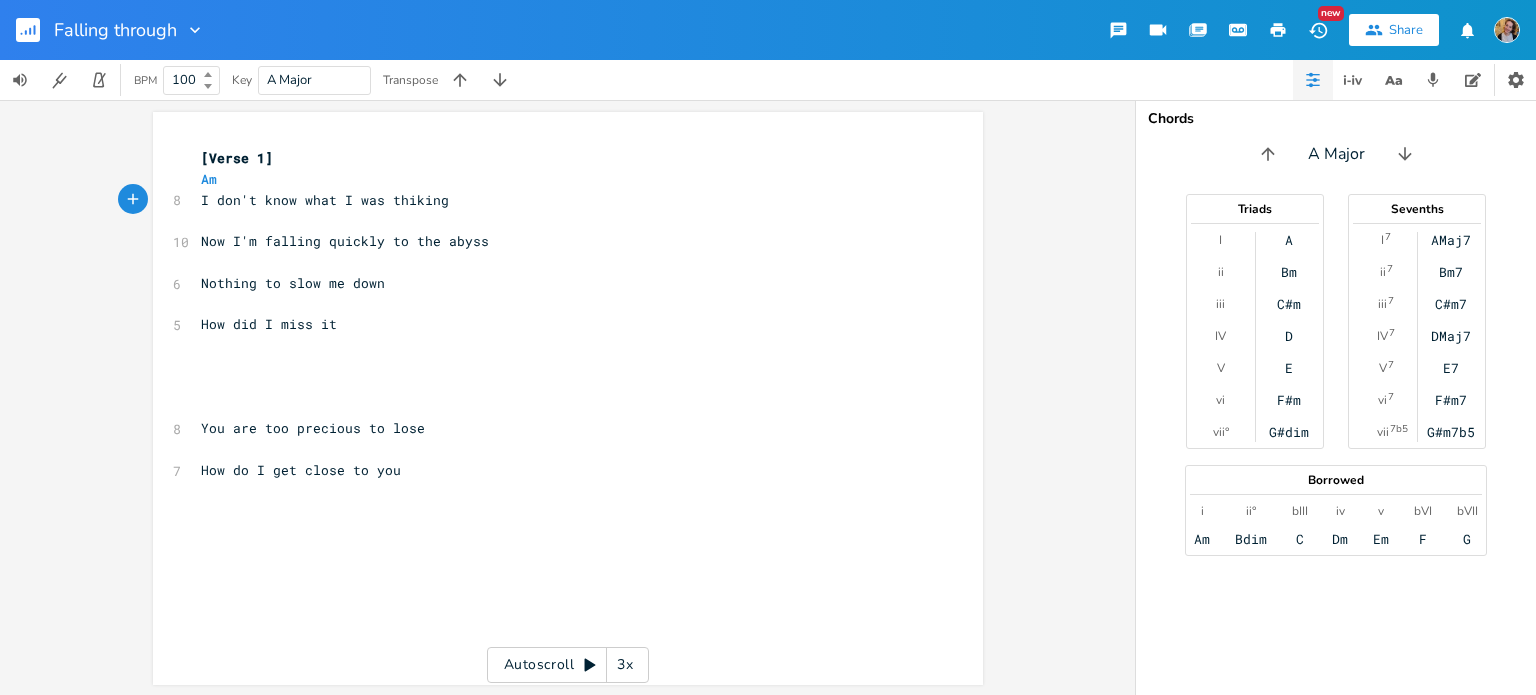 click on "A Major" at bounding box center (314, 80) 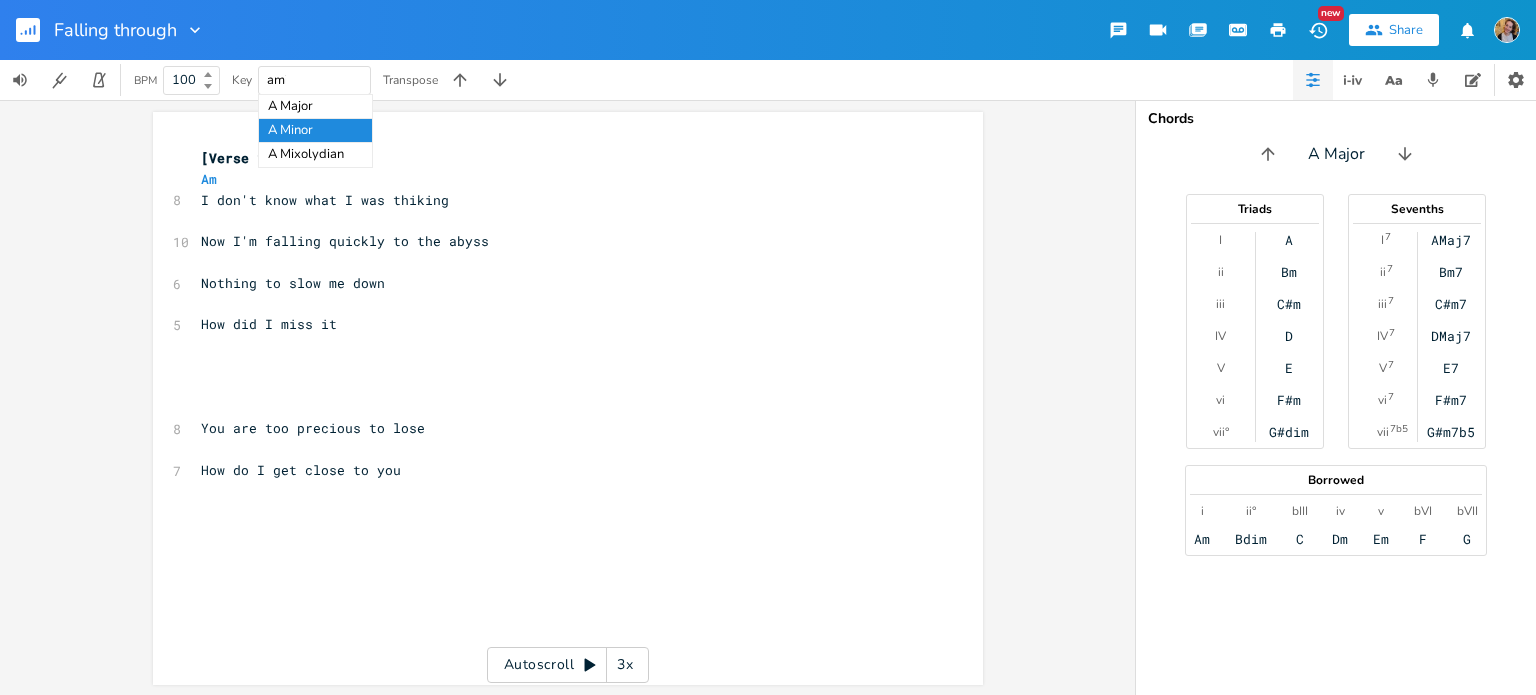 type on "amin" 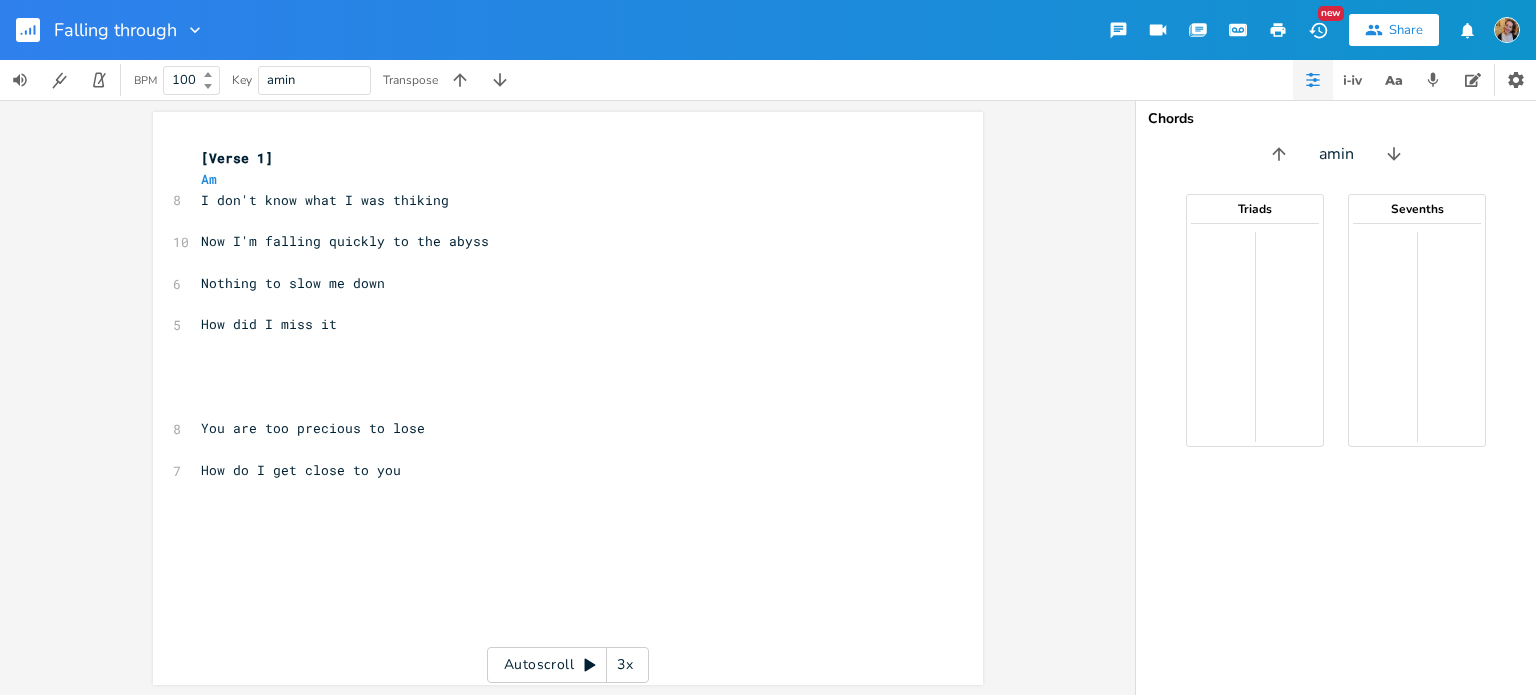click on "amin" at bounding box center [314, 80] 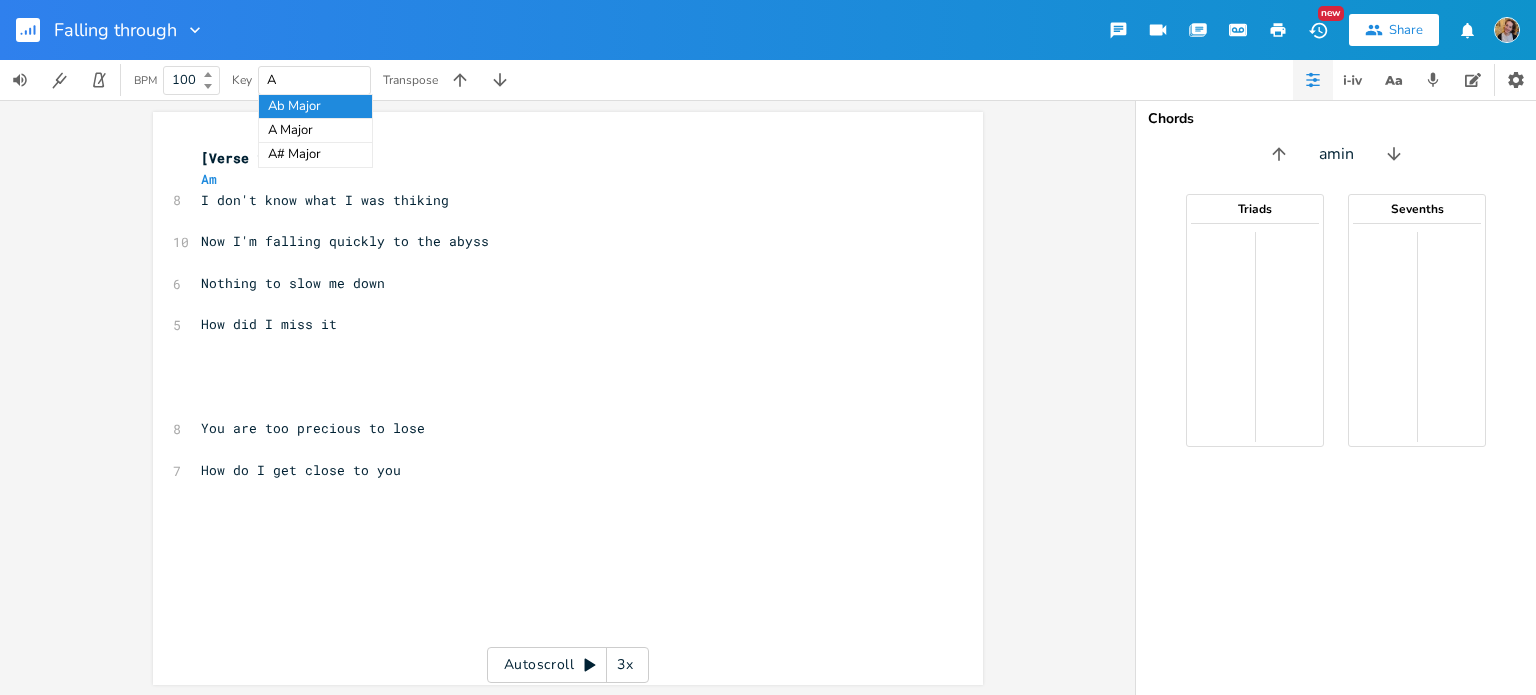 type on "A" 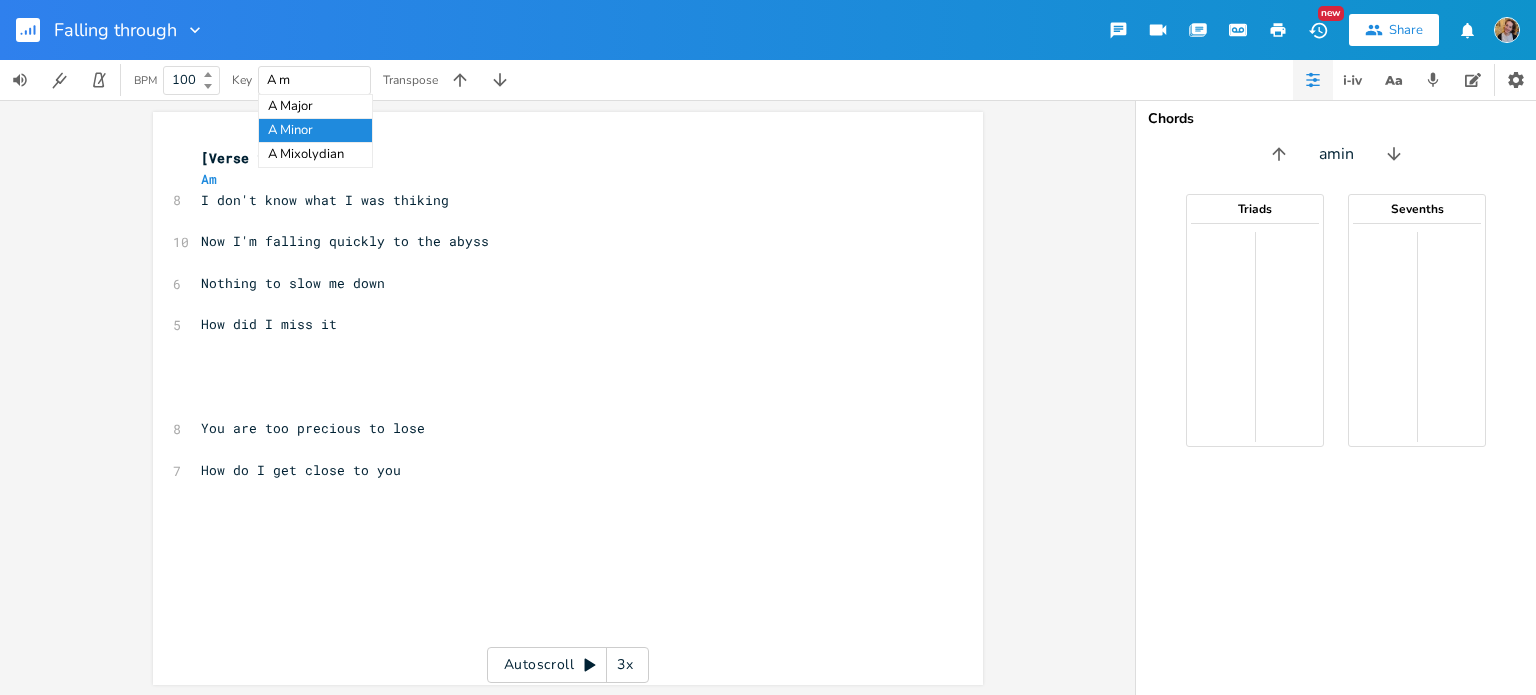 type on "A m" 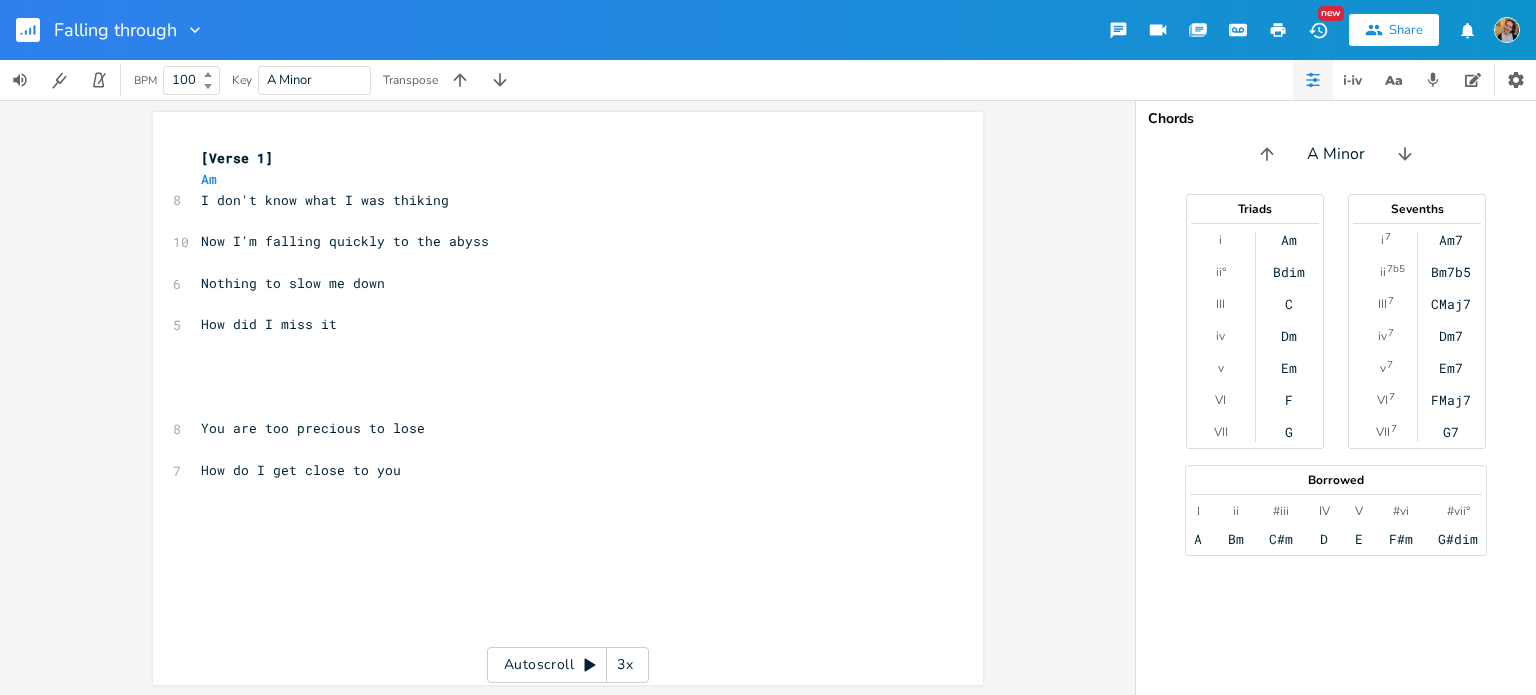 scroll, scrollTop: 0, scrollLeft: 0, axis: both 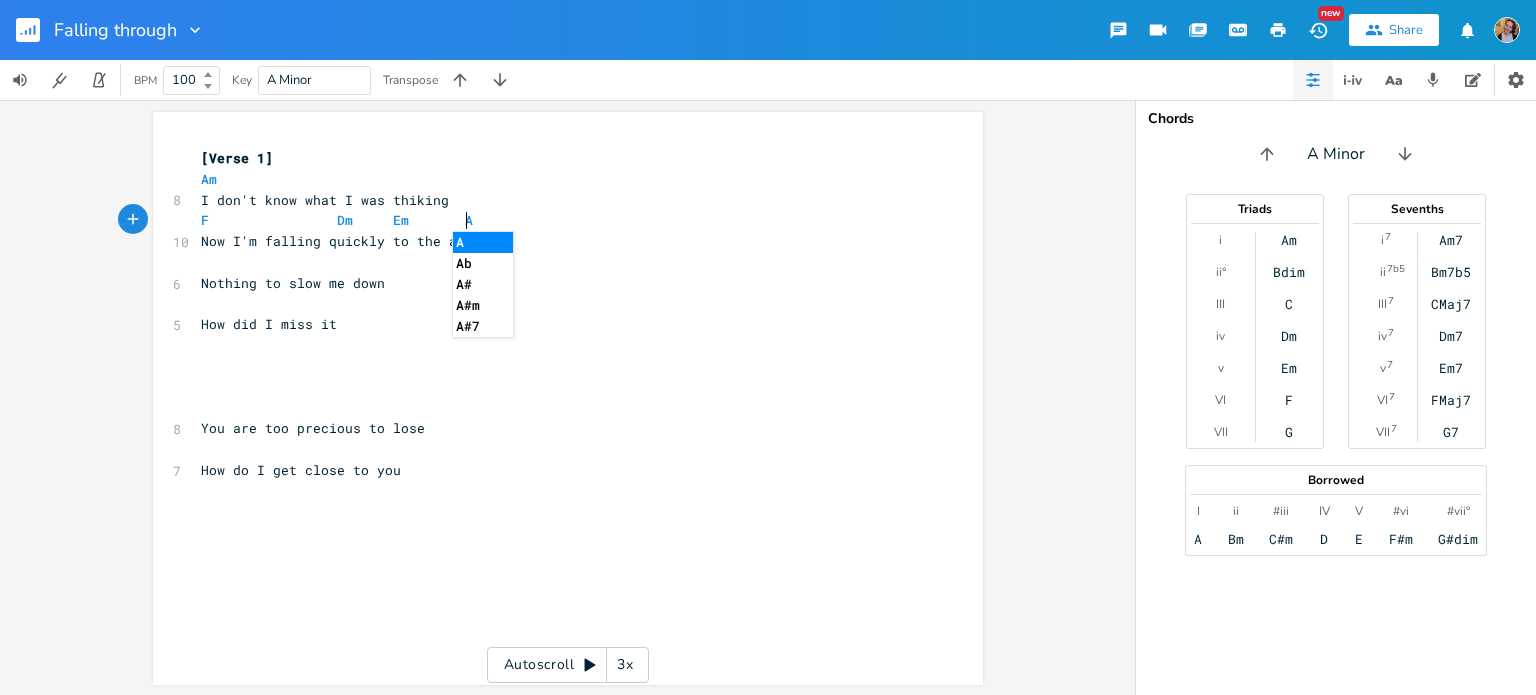 type on "F                Dm     Em       Am" 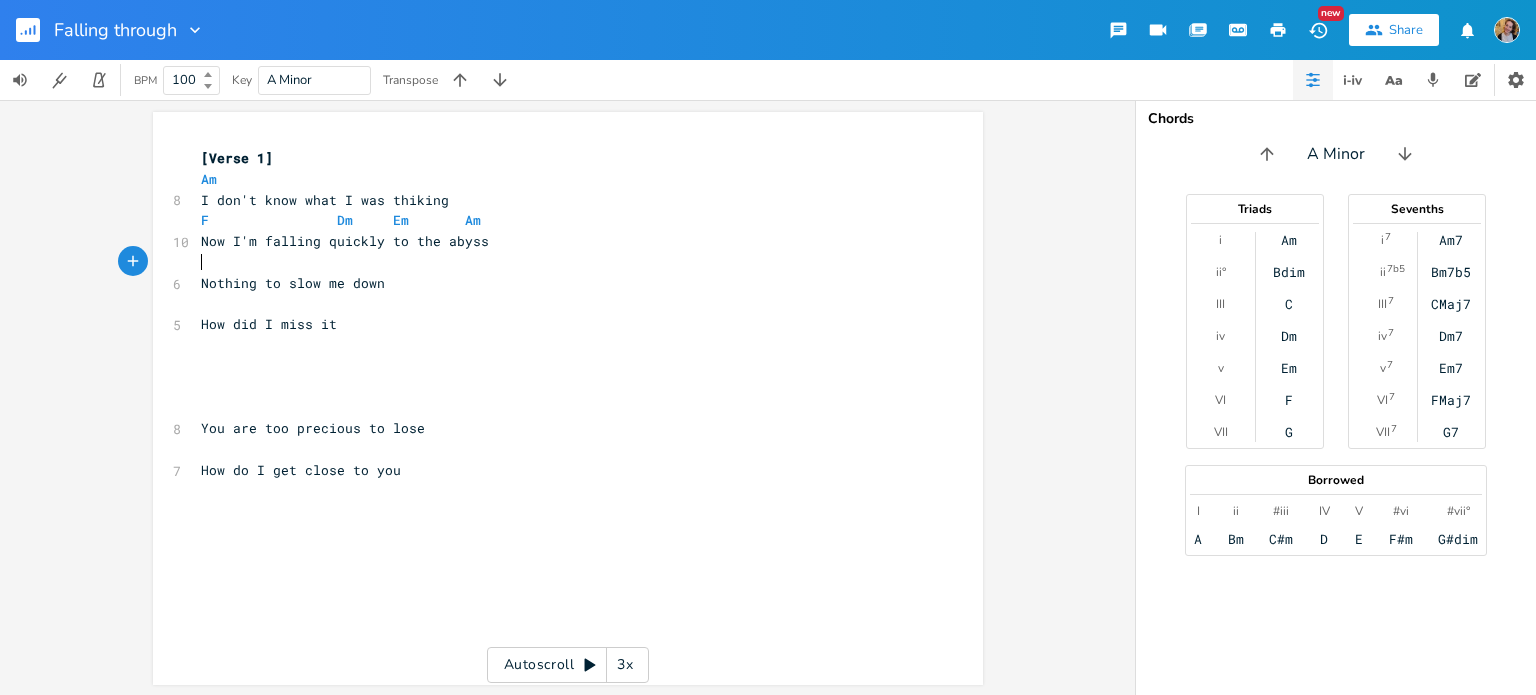 click on "​" at bounding box center (558, 262) 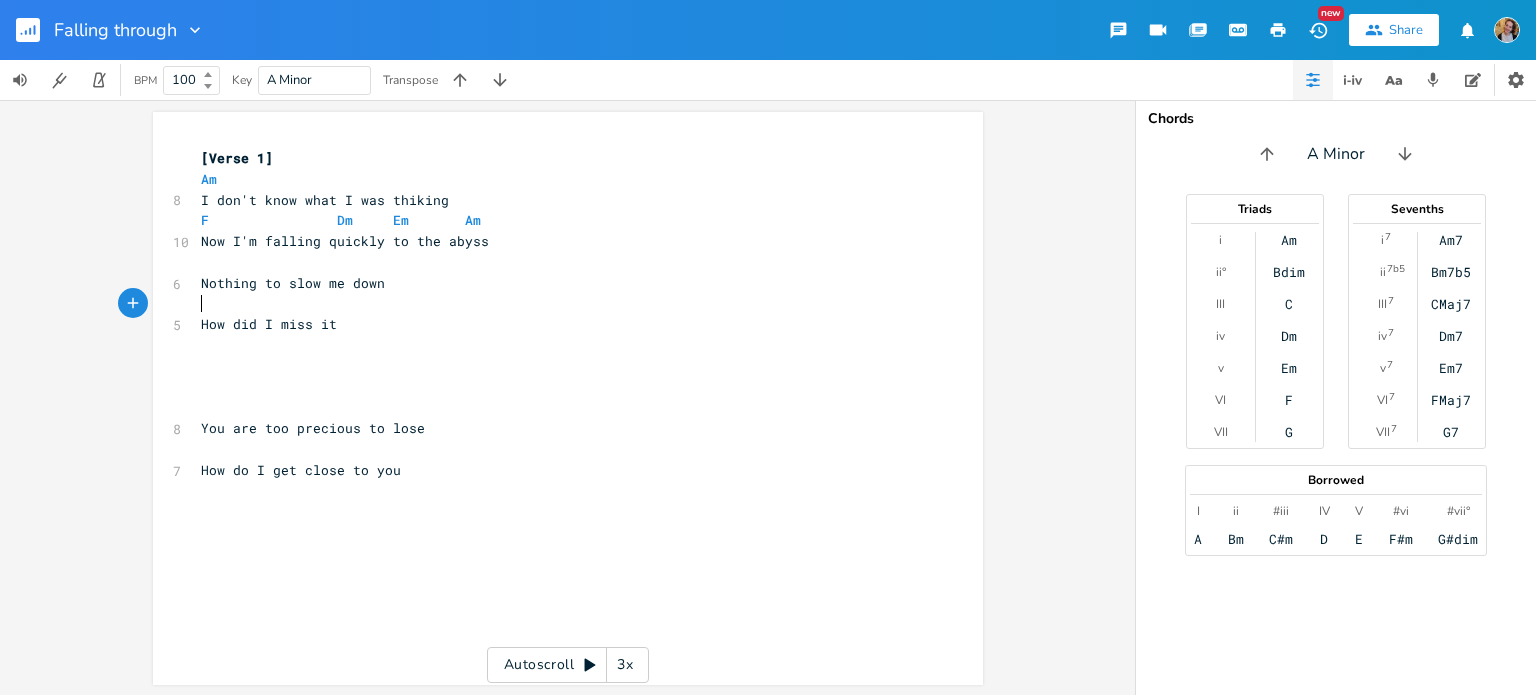 click on "​" at bounding box center [558, 304] 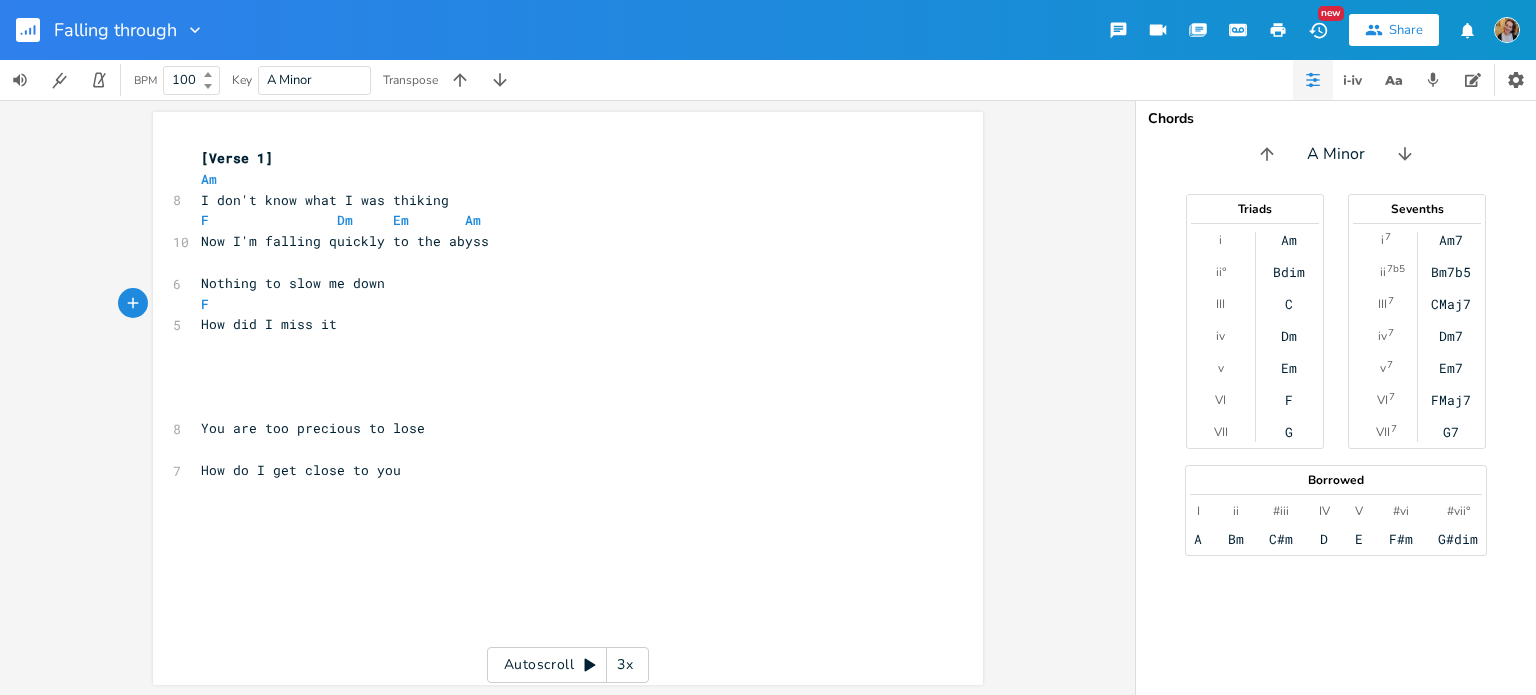 type on "F          G" 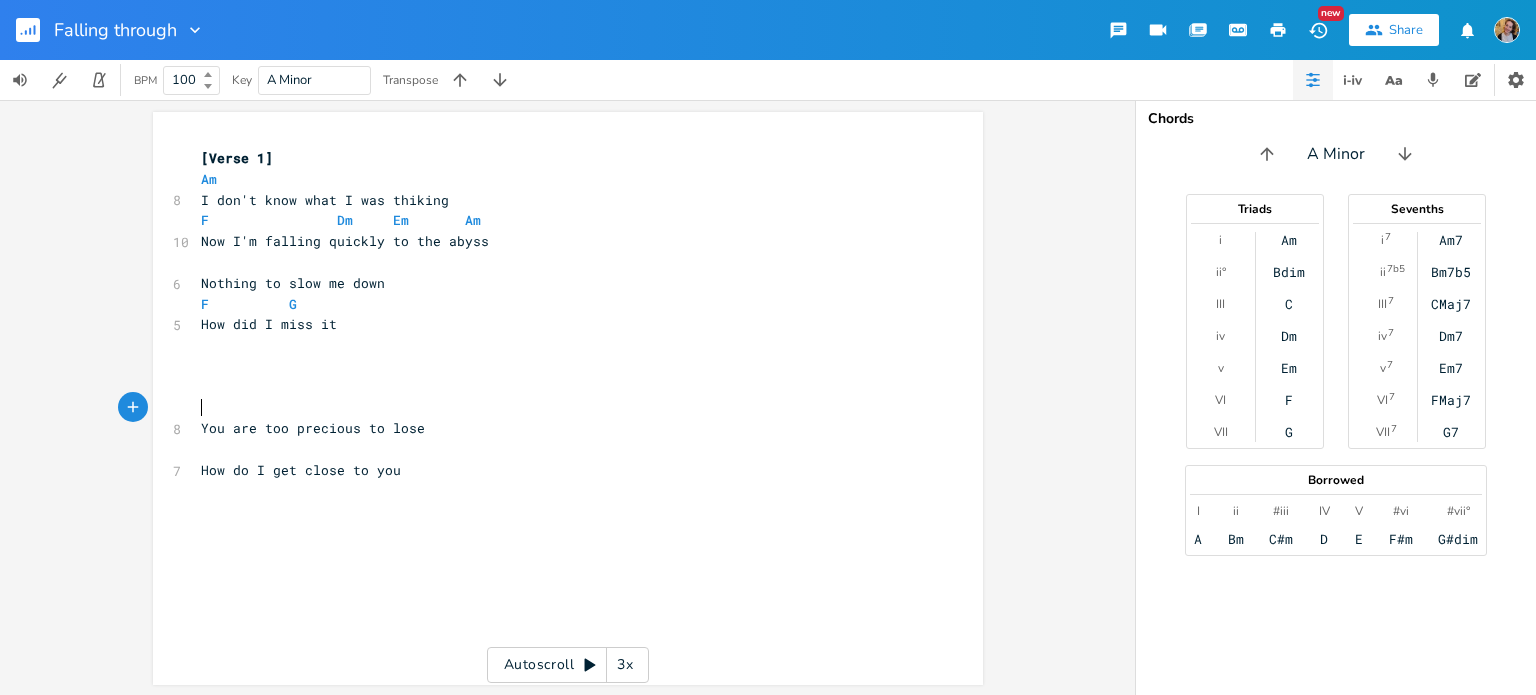 click on "​" at bounding box center (558, 408) 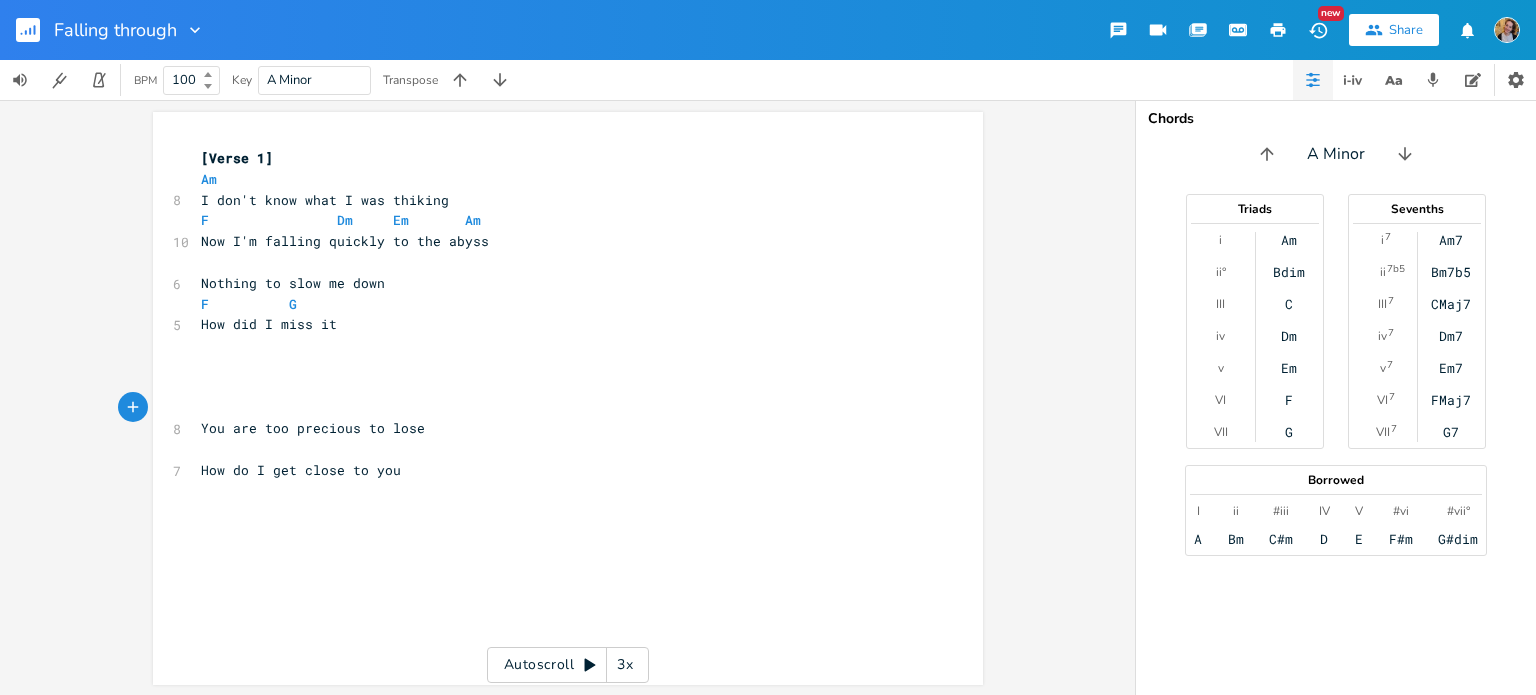 click on "Bdim" at bounding box center (1289, 272) 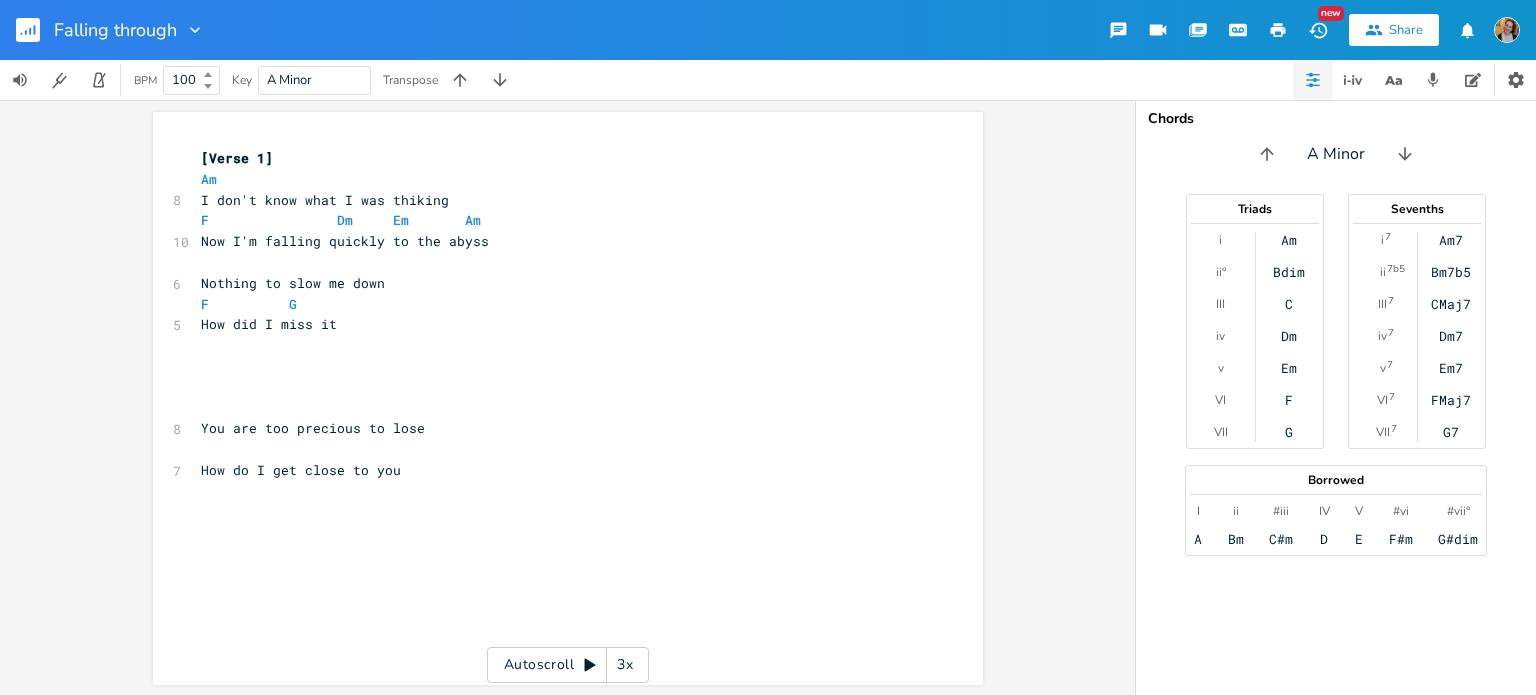 click on "Am Bdim C Dm Em F G" at bounding box center (1290, 336) 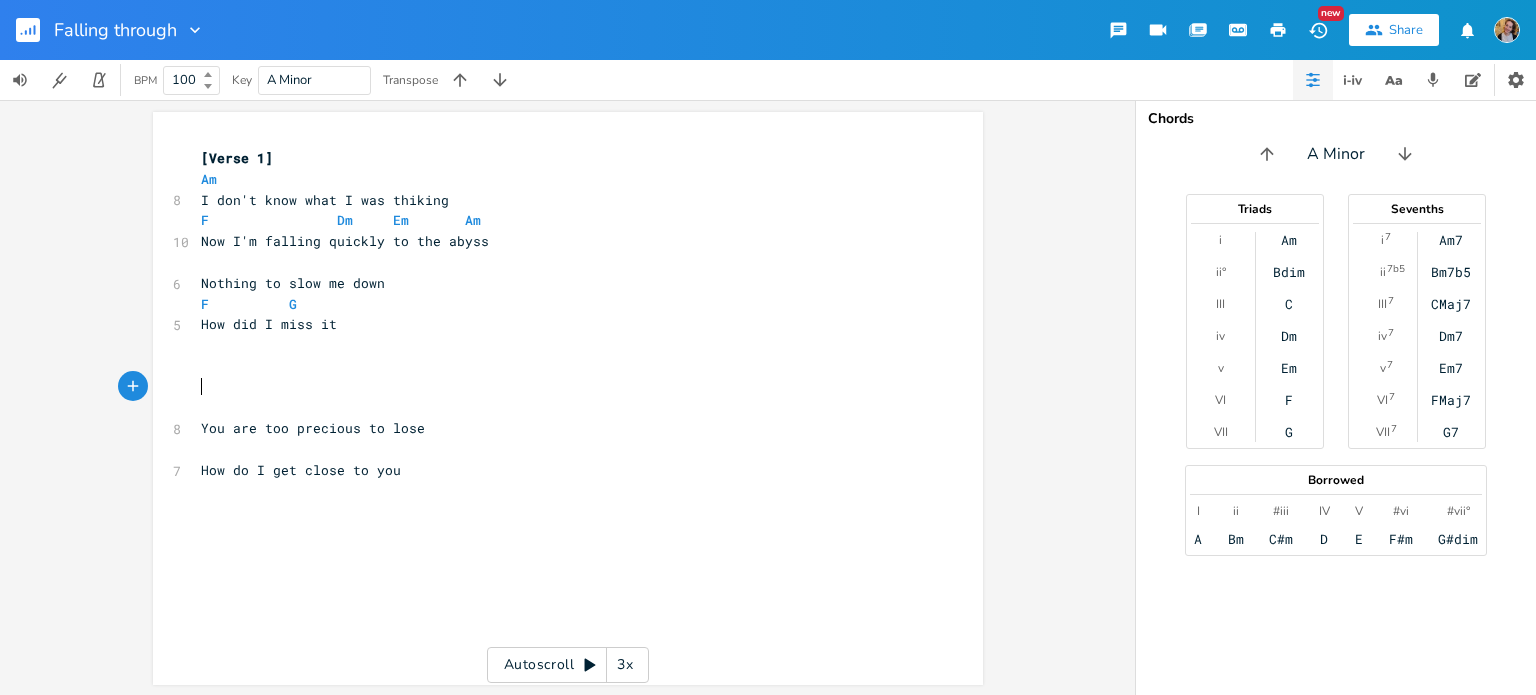 click on "You are too precious to lose" at bounding box center (313, 428) 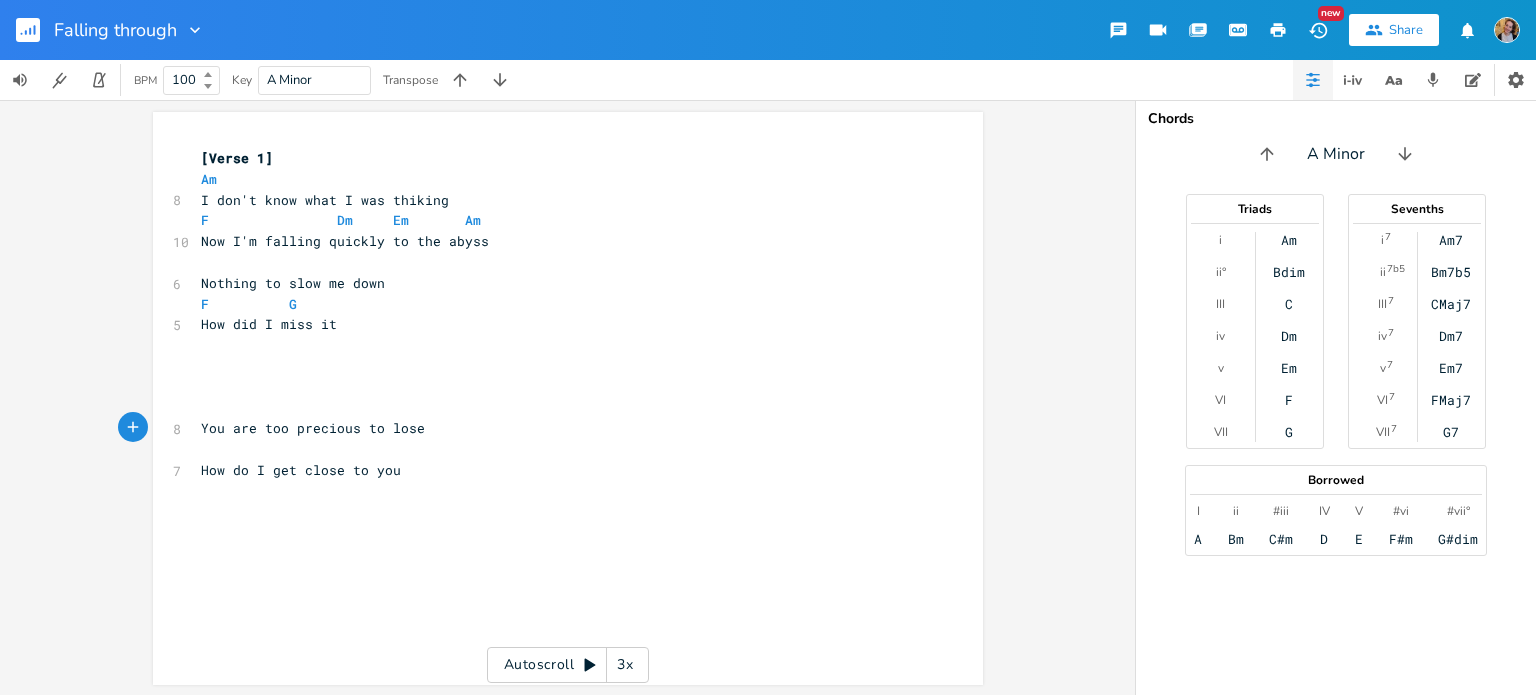 click on "​" at bounding box center (558, 408) 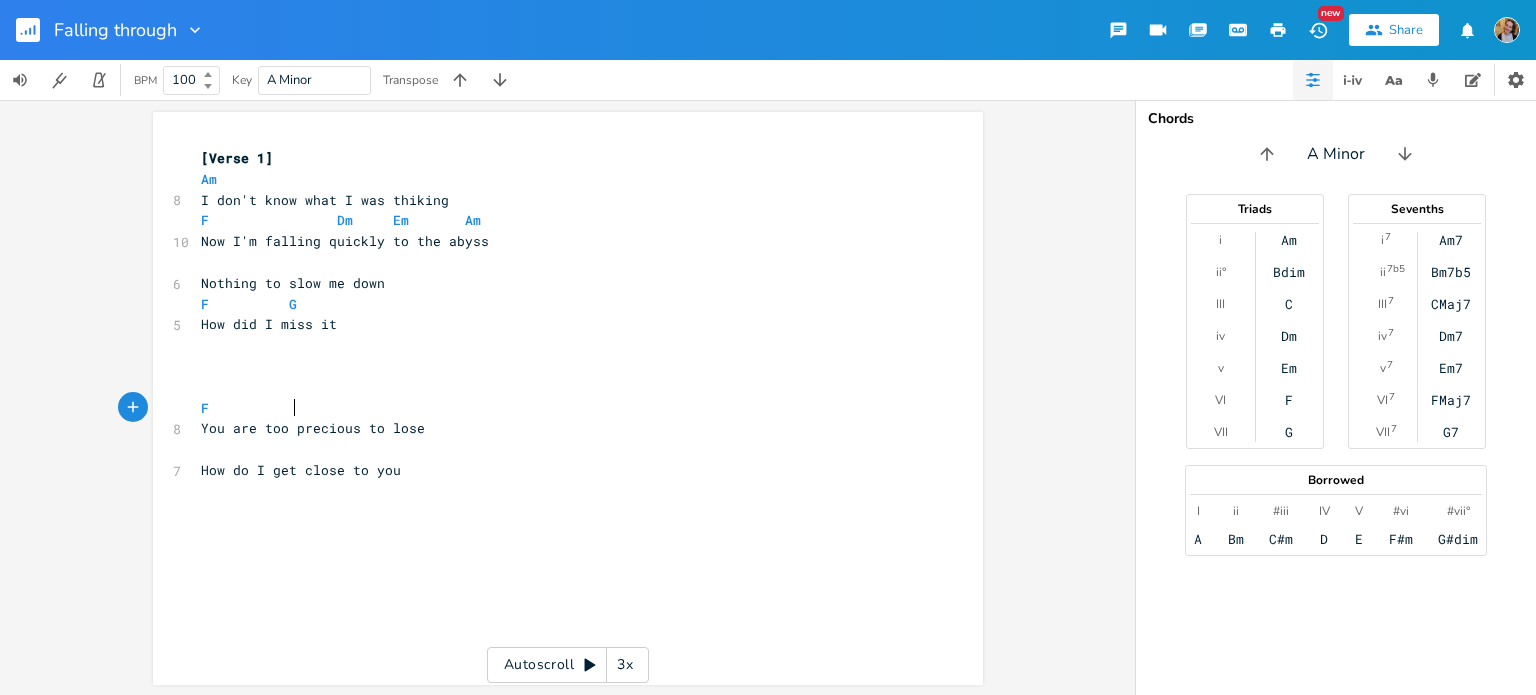 scroll, scrollTop: 0, scrollLeft: 44, axis: horizontal 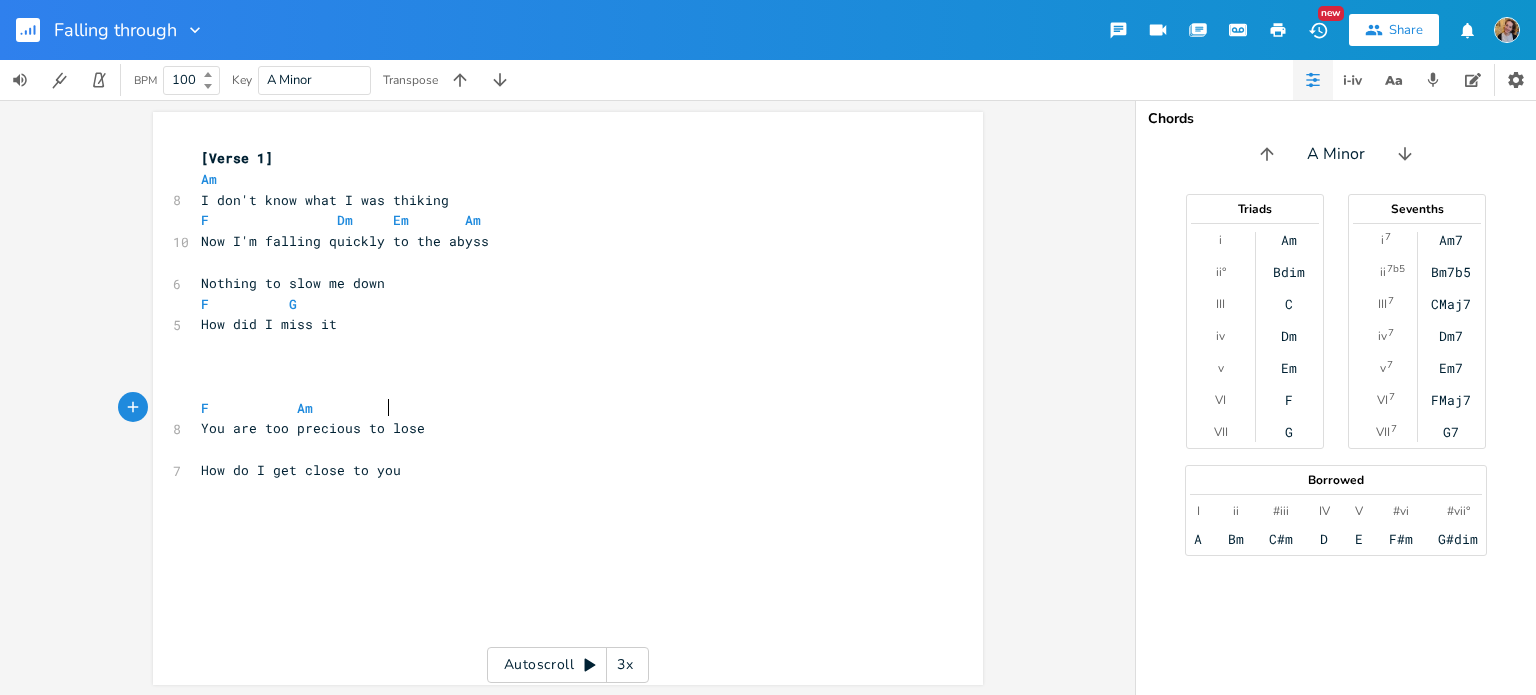 type on "F           Am          G" 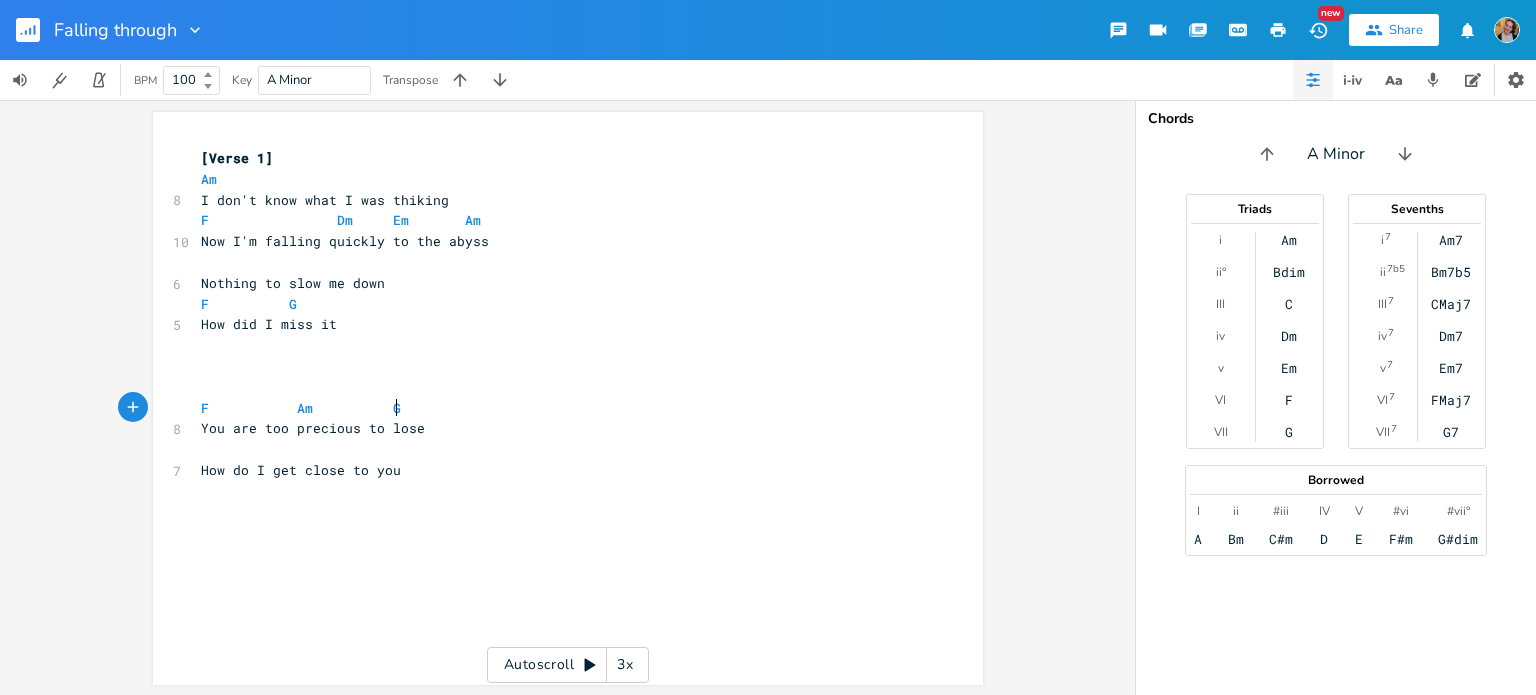 scroll, scrollTop: 0, scrollLeft: 108, axis: horizontal 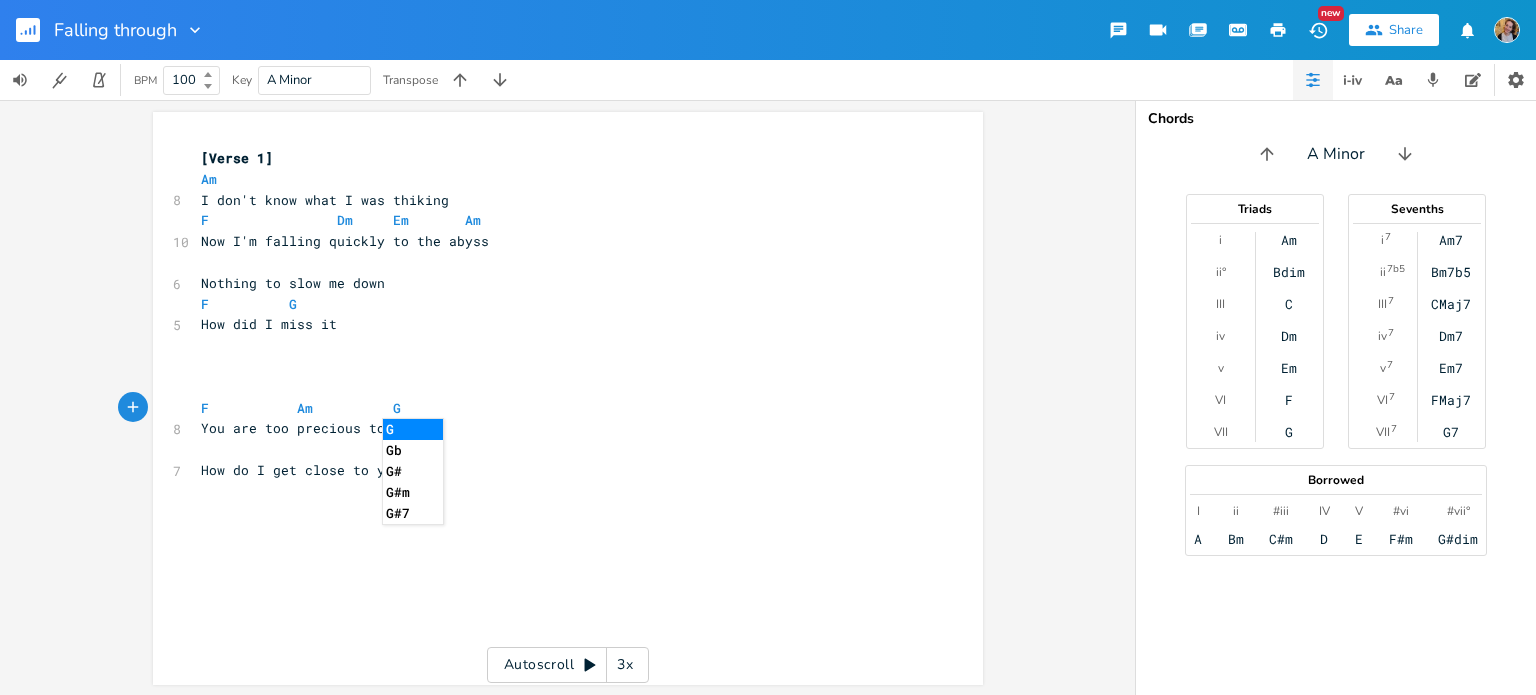click on "How do I get close to you" at bounding box center [558, 470] 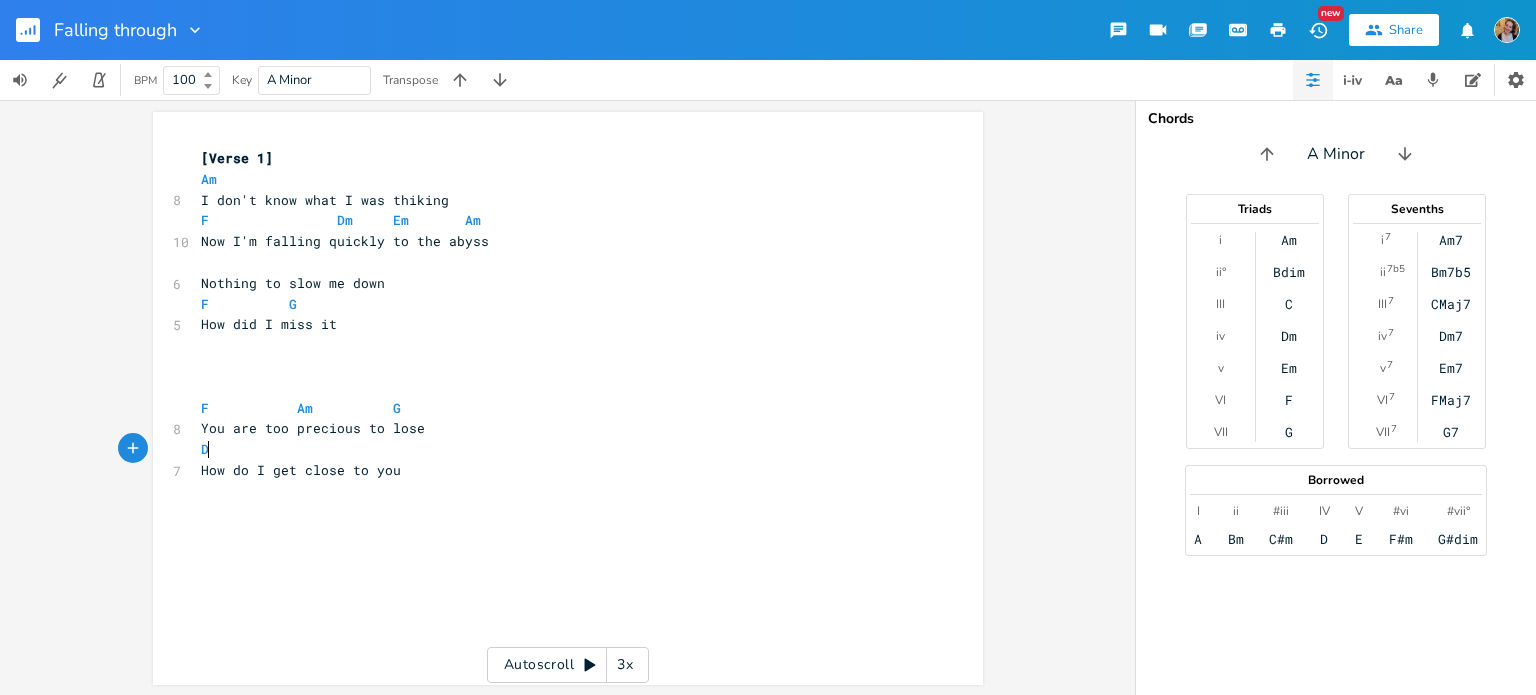 type on "D," 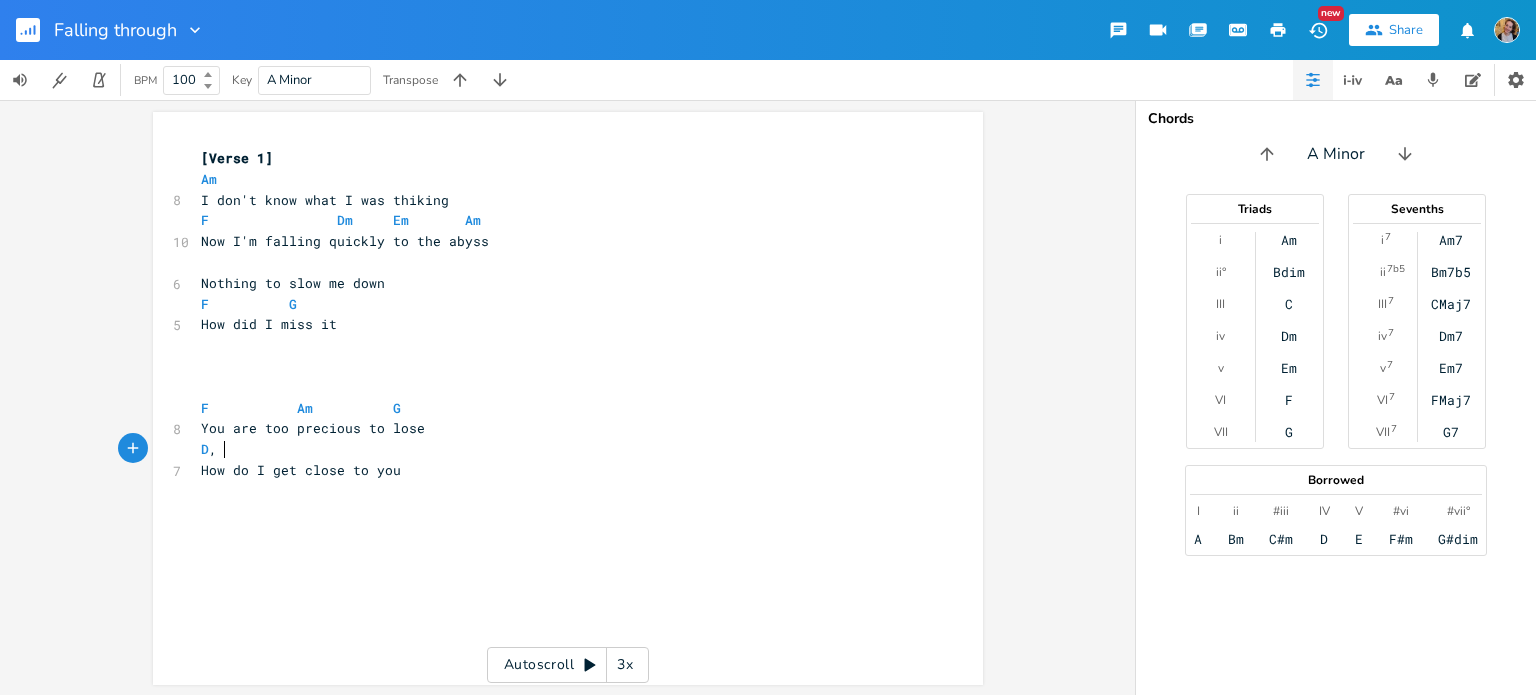 scroll, scrollTop: 0, scrollLeft: 14, axis: horizontal 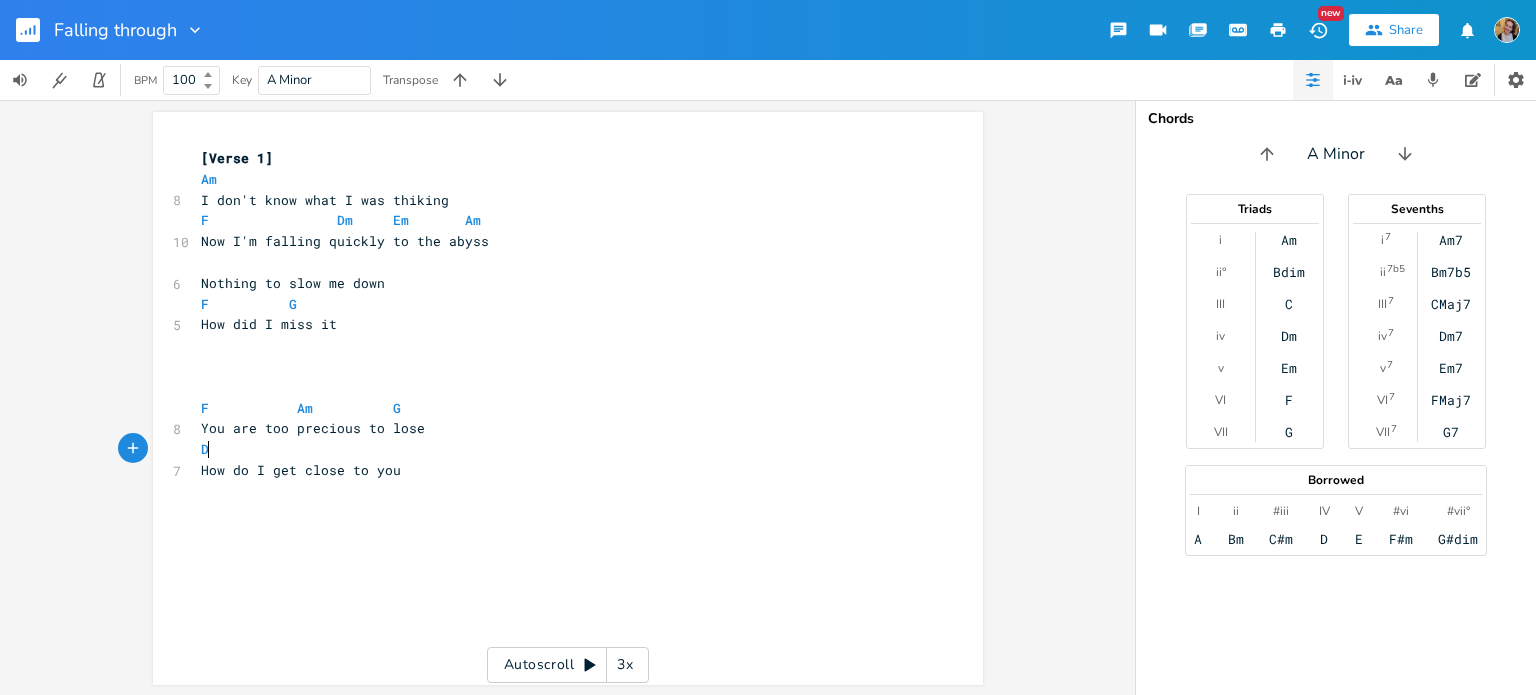 type on "m" 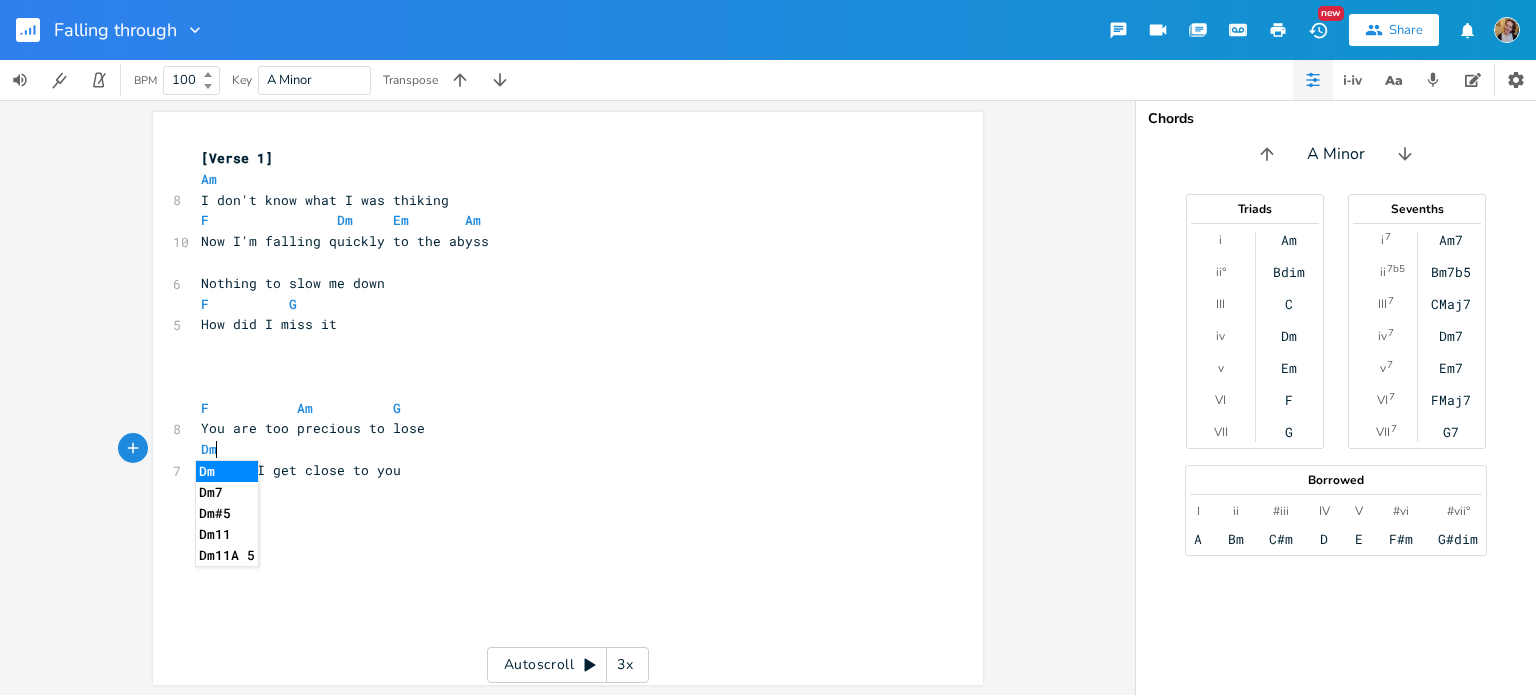 click on "Dm" at bounding box center (558, 449) 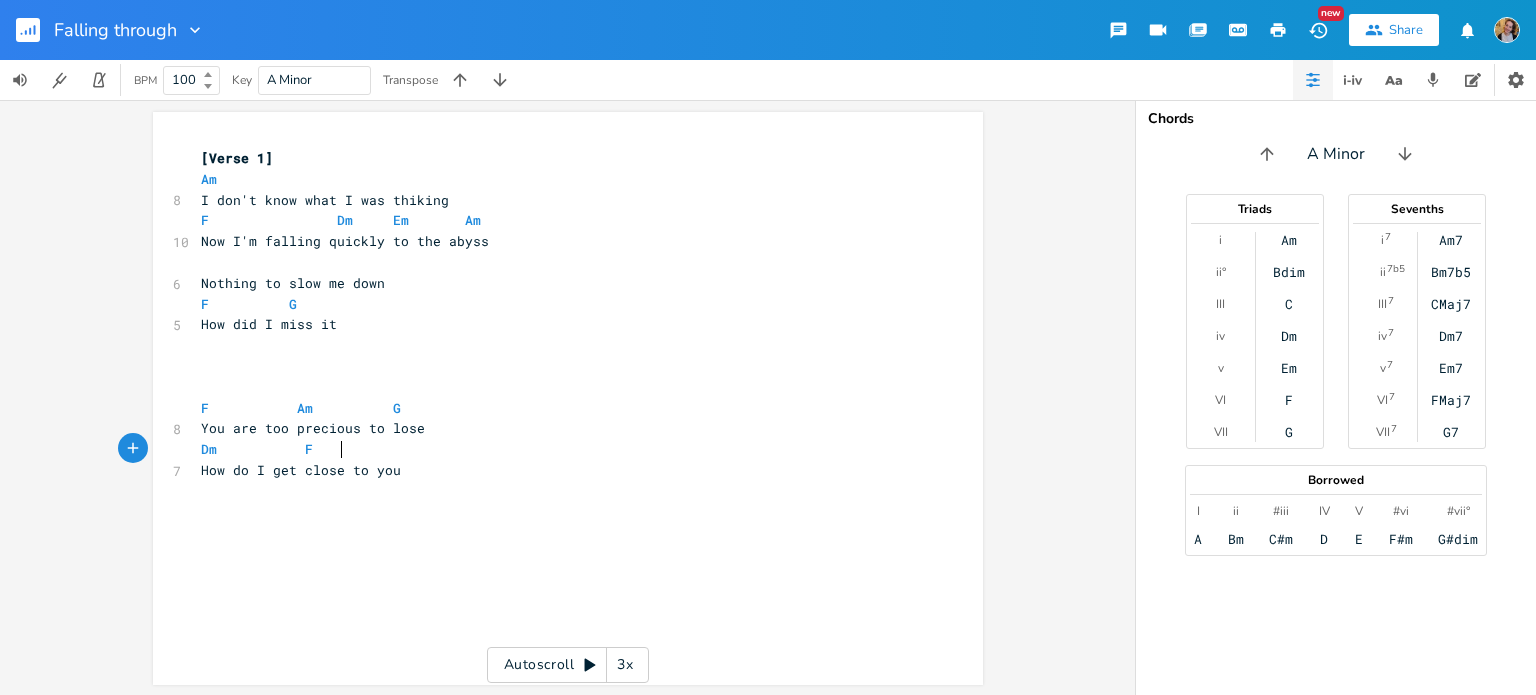 scroll, scrollTop: 0, scrollLeft: 74, axis: horizontal 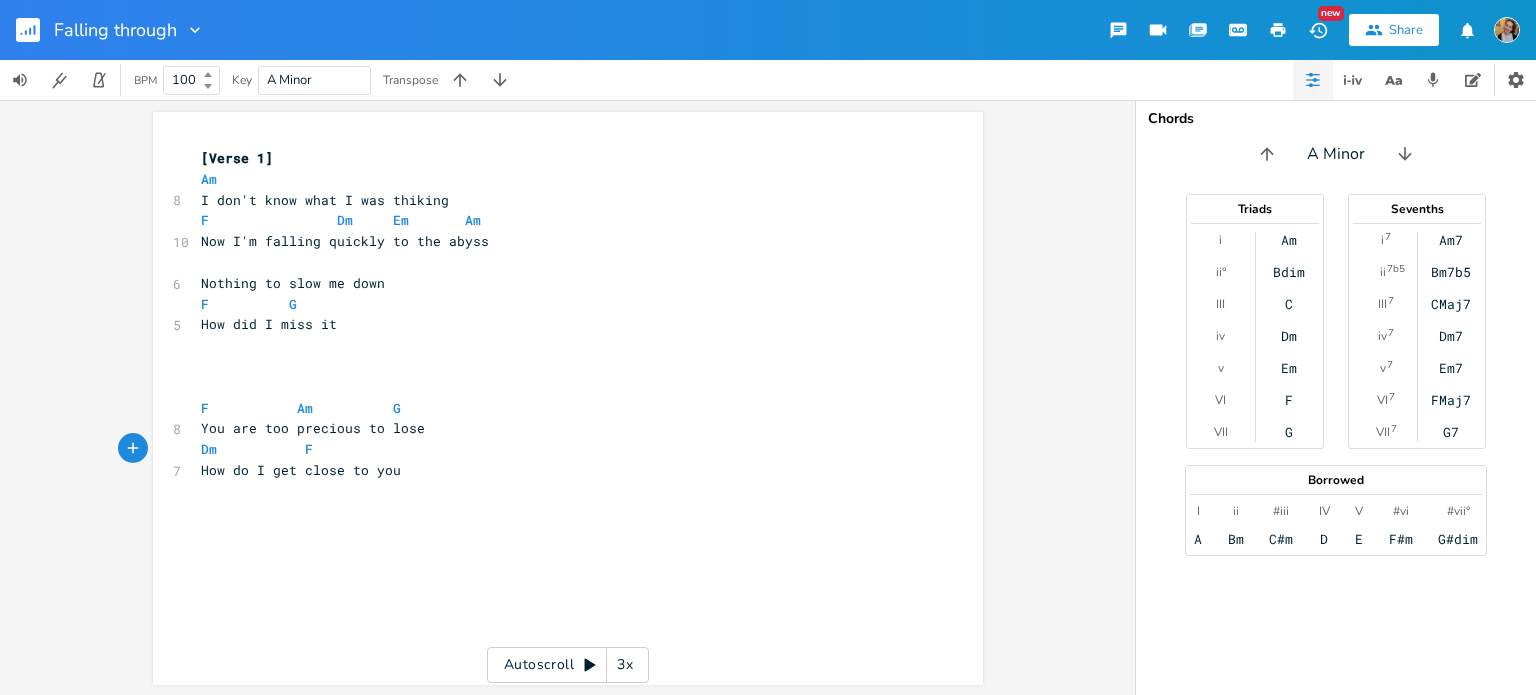 type on "F         G" 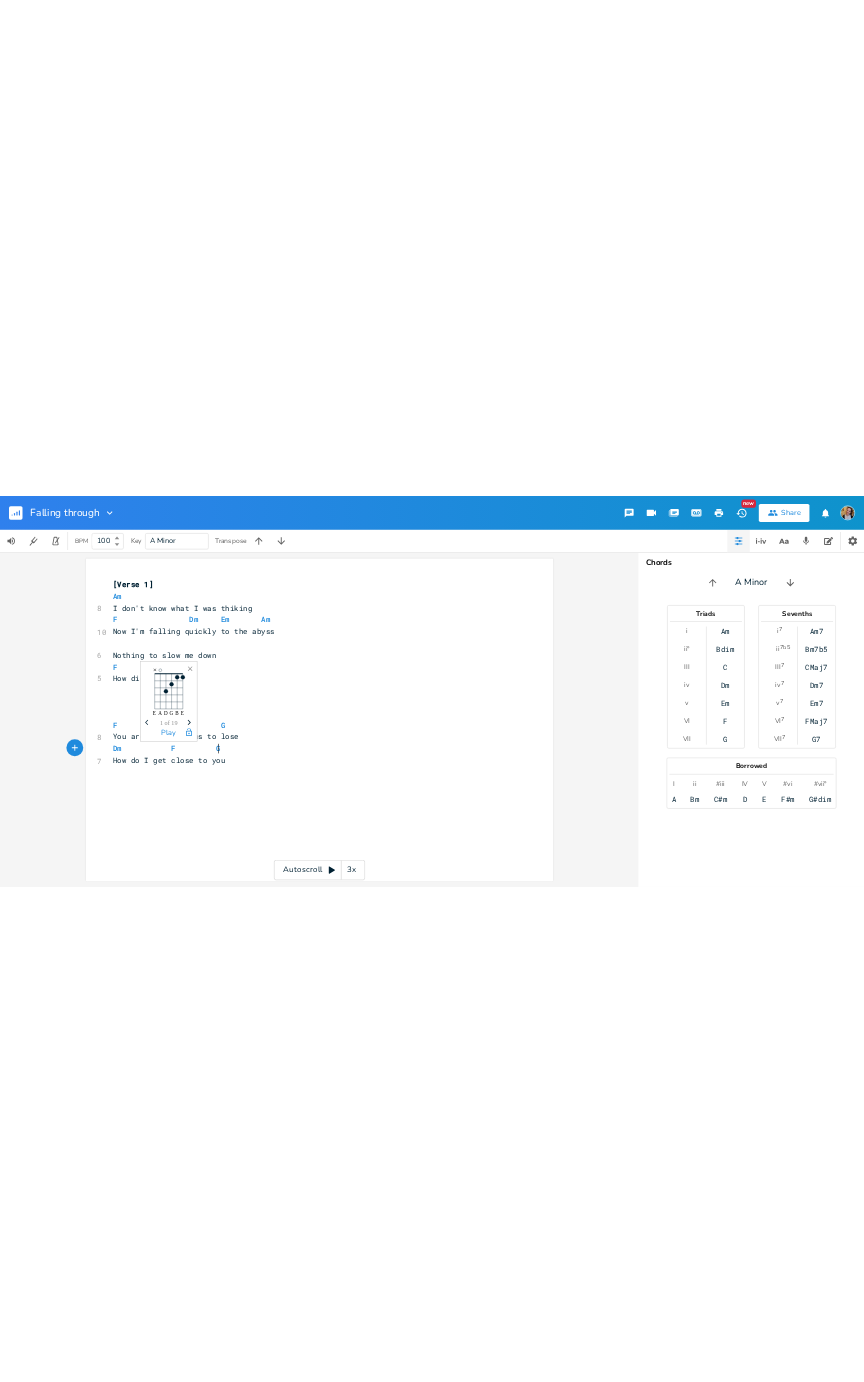 scroll, scrollTop: 0, scrollLeft: 84, axis: horizontal 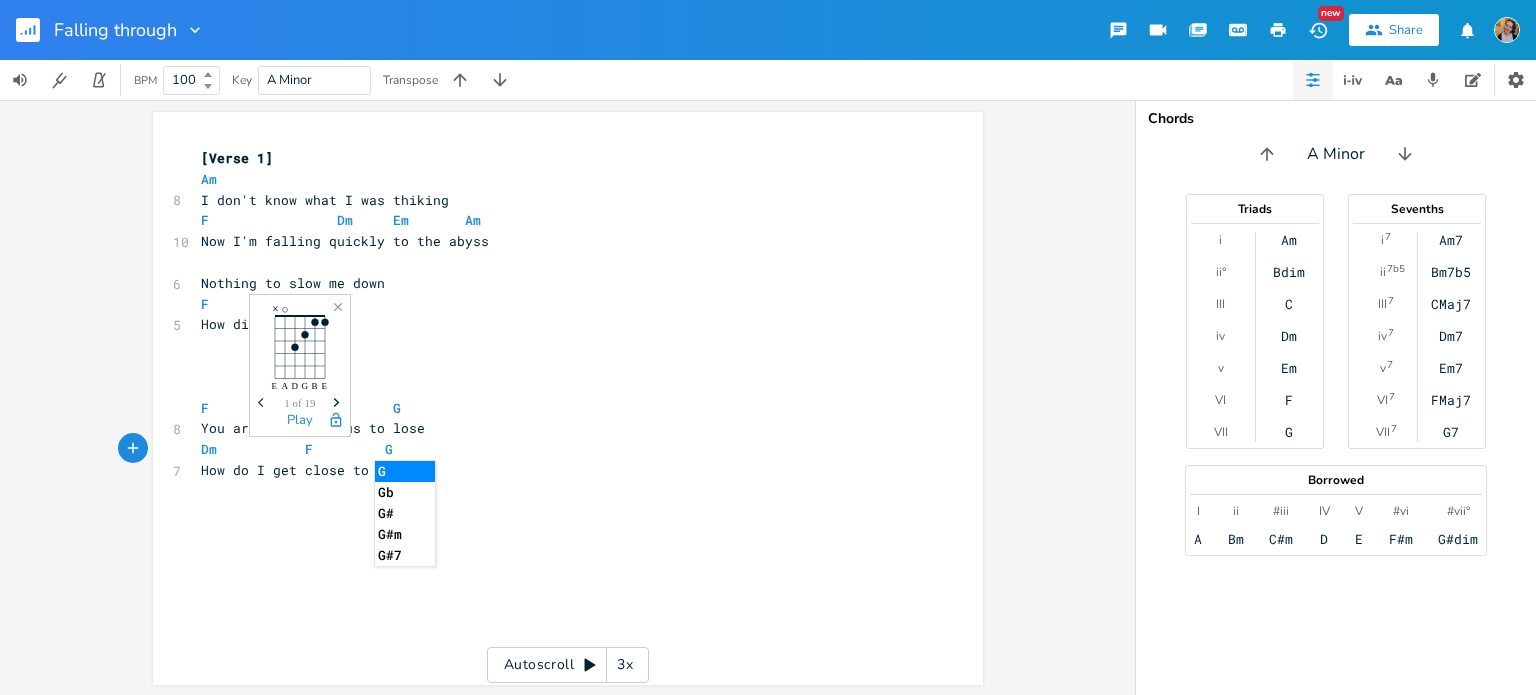 type 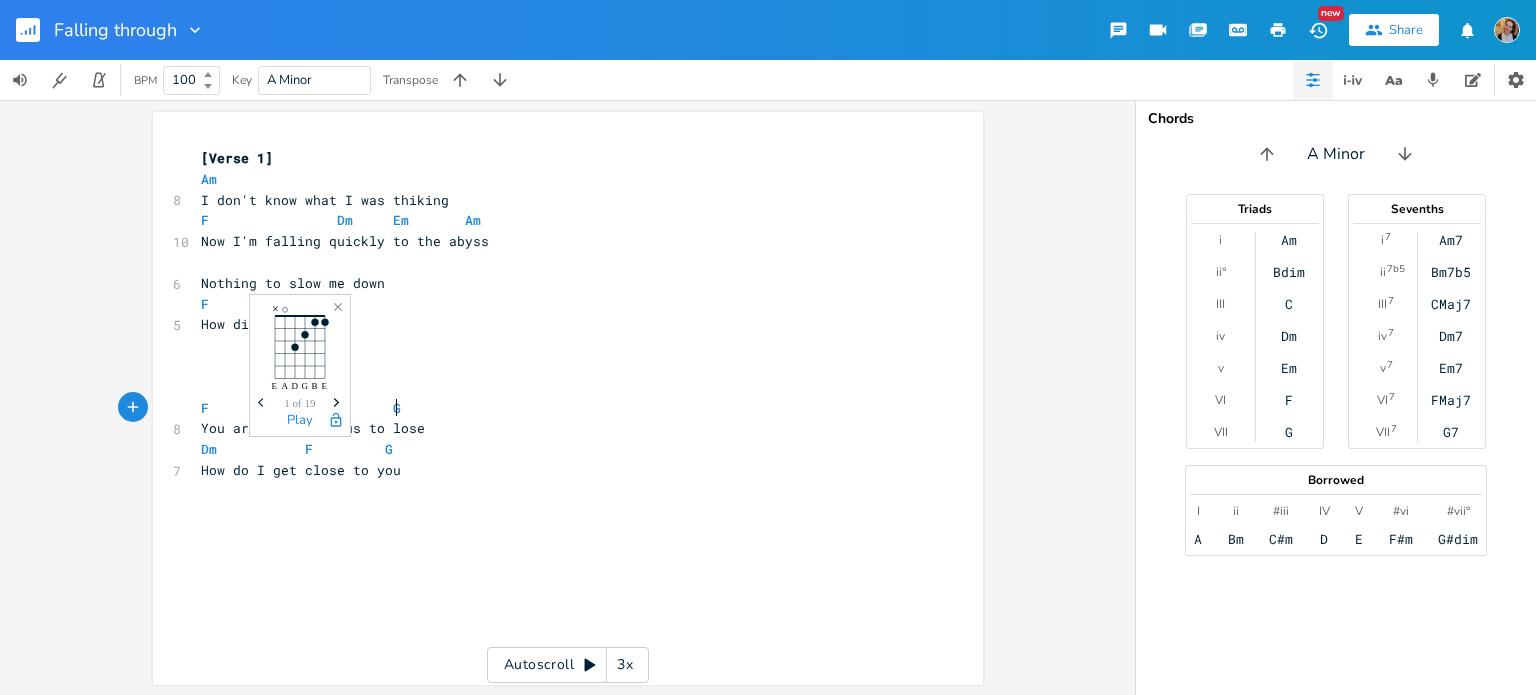 click on "F             Am            G" at bounding box center [558, 408] 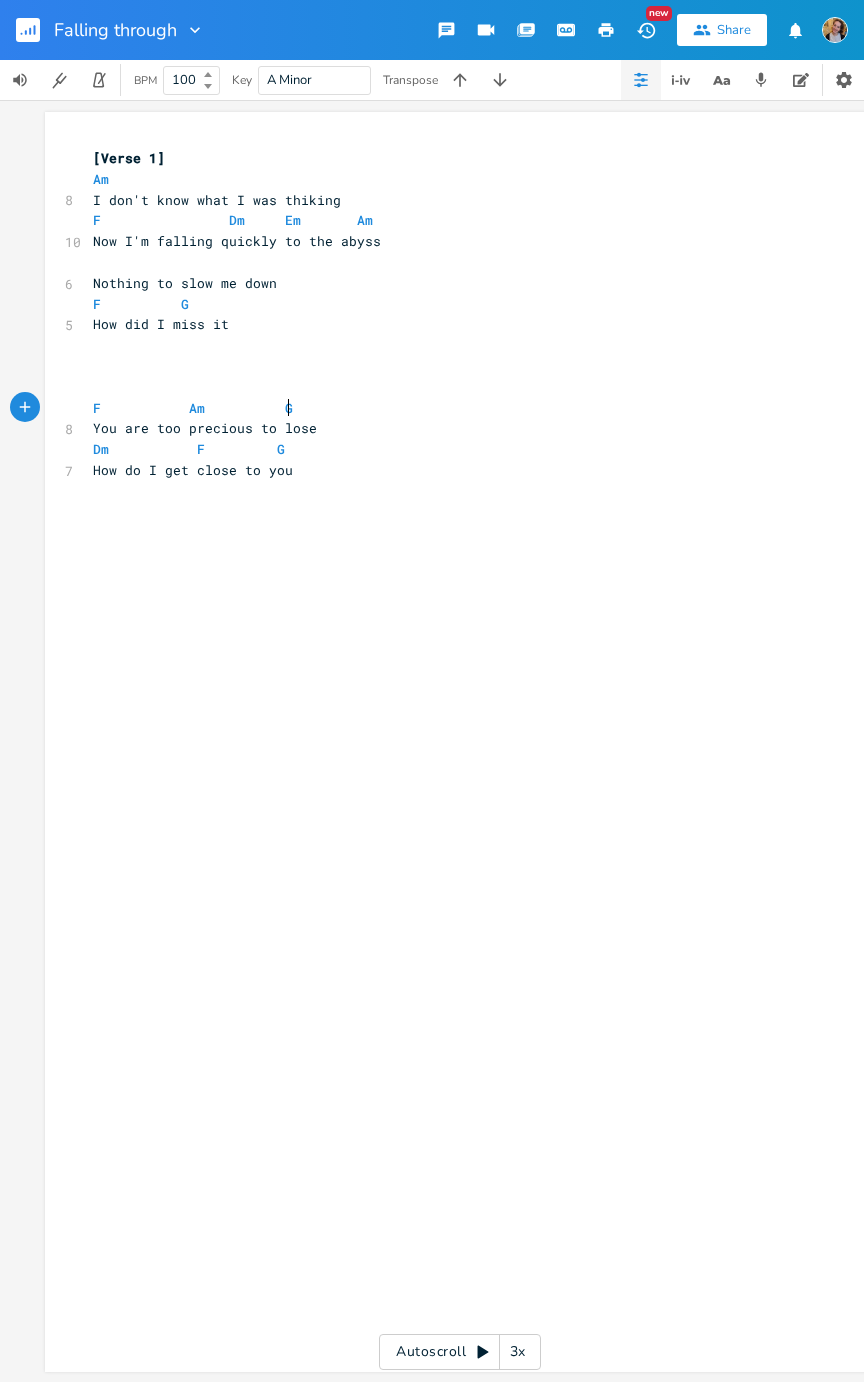 click 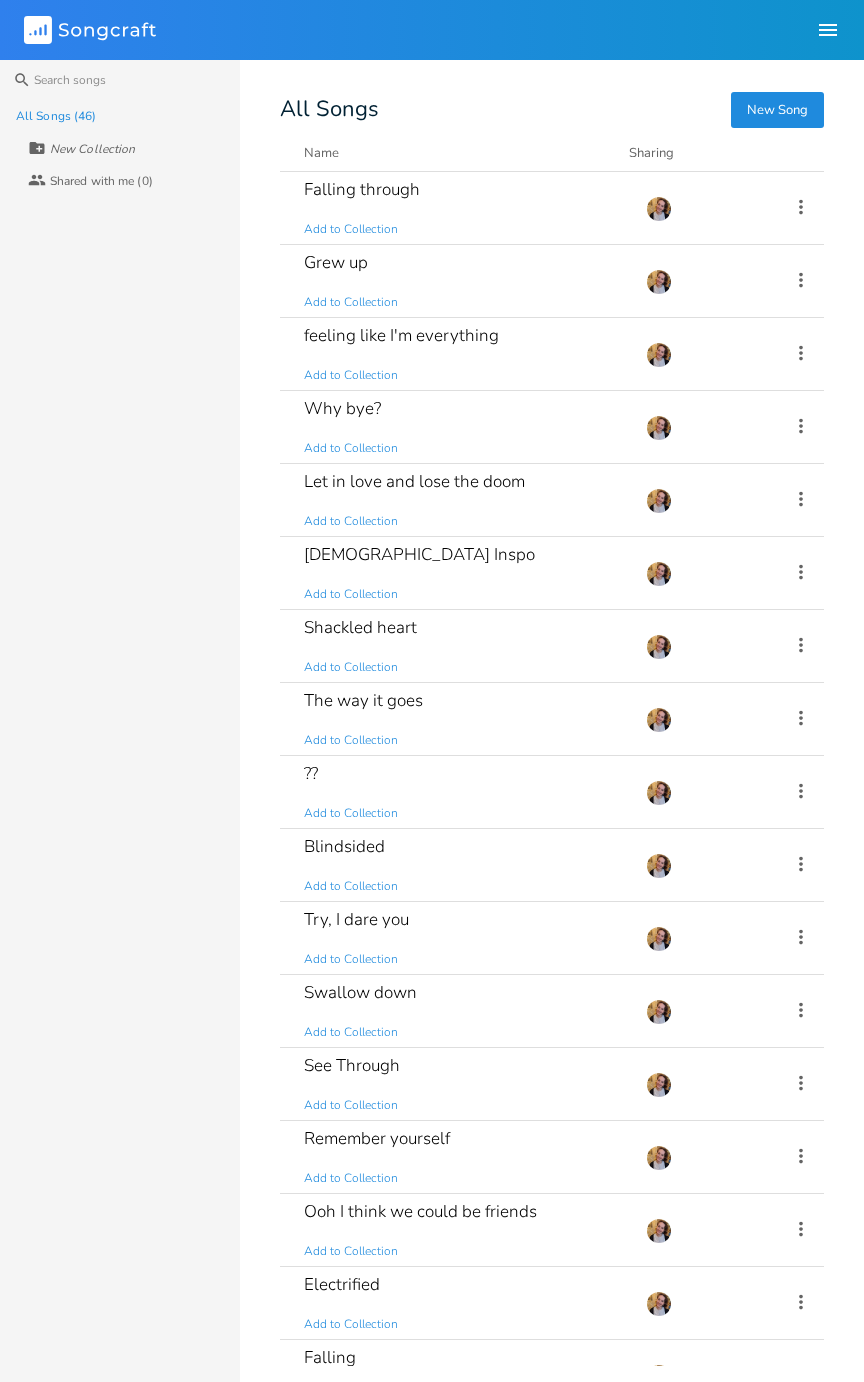 click on "Grew up Add to Collection" at bounding box center [463, 281] 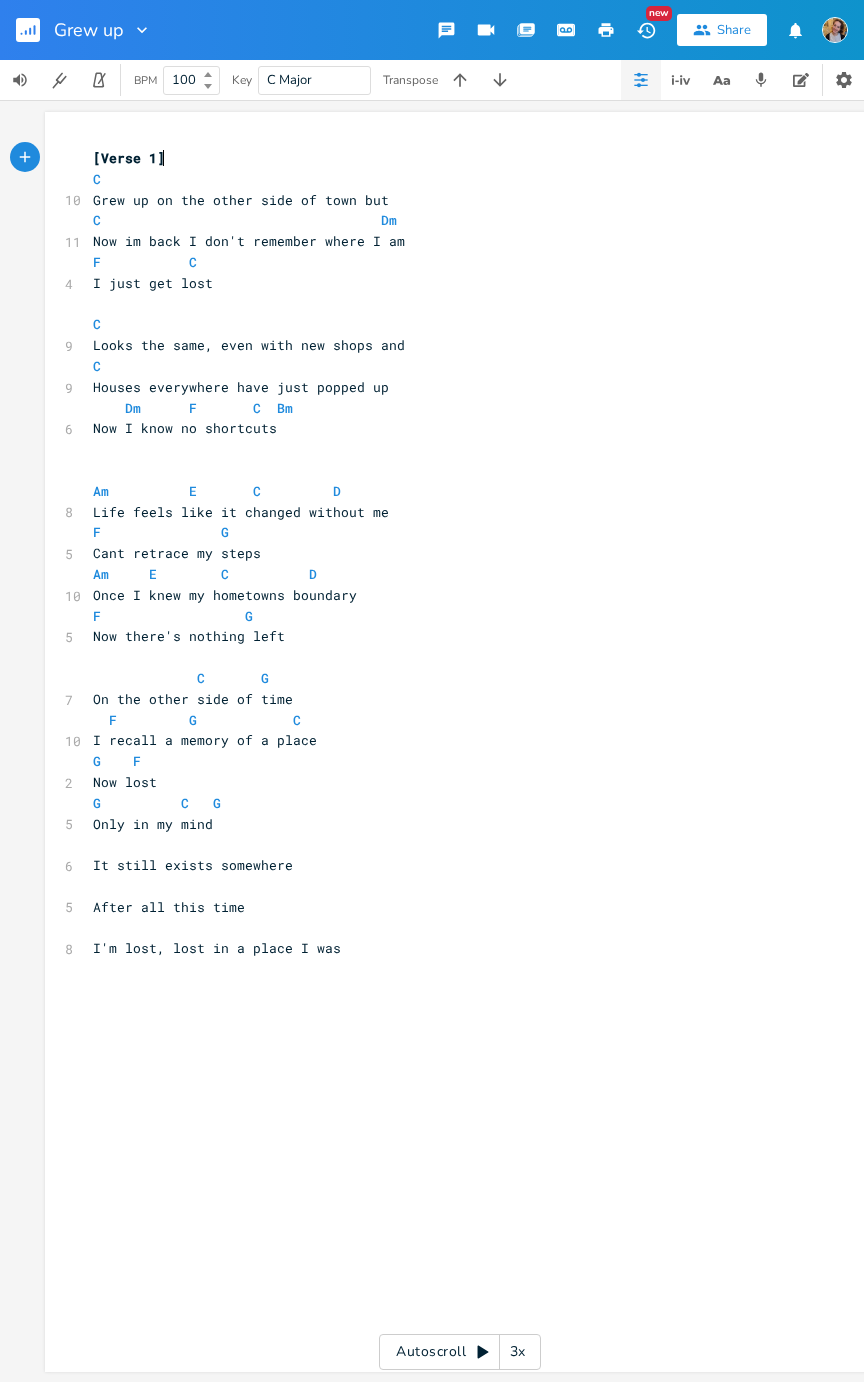 click on "​" at bounding box center [450, 844] 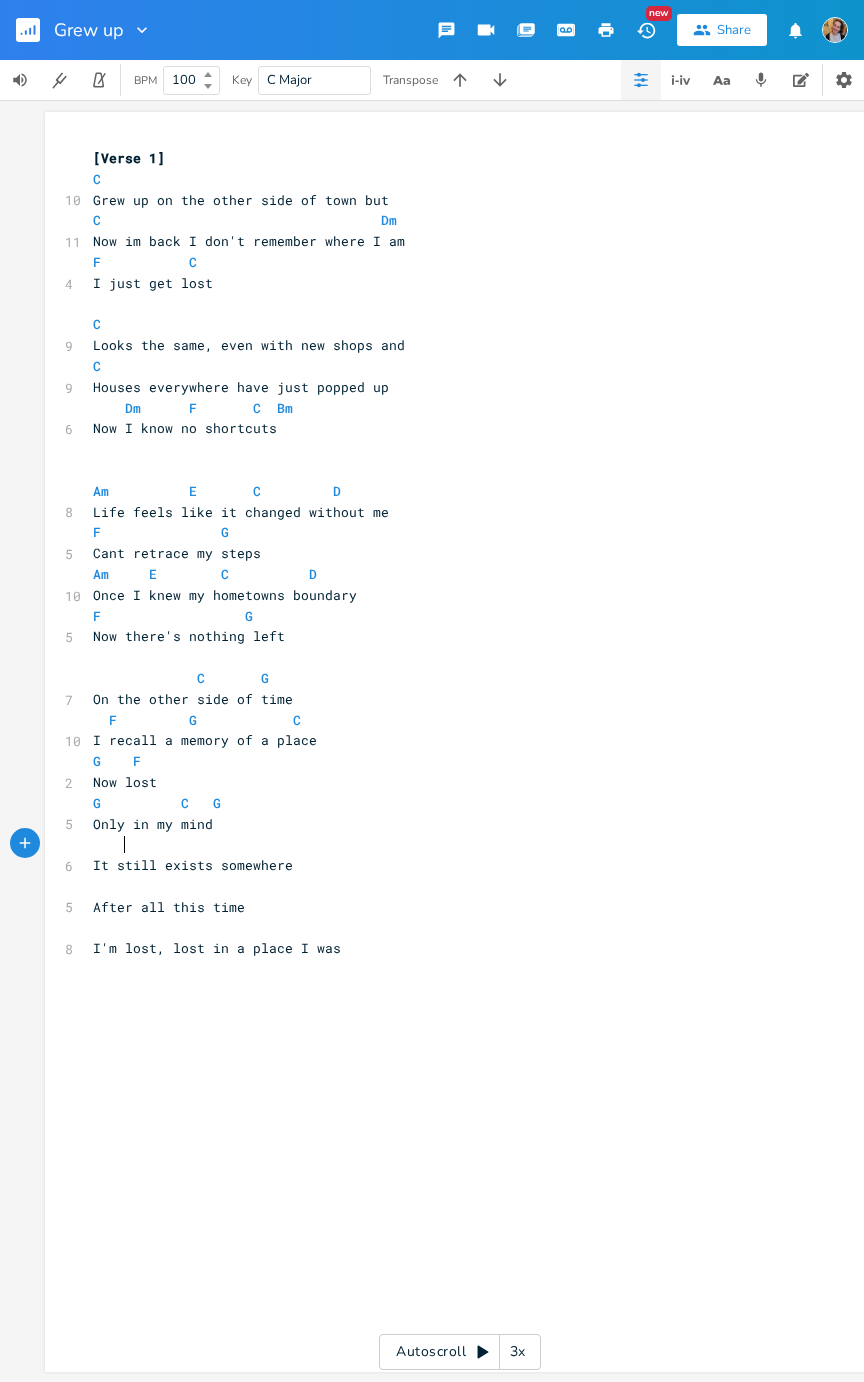 scroll, scrollTop: 0, scrollLeft: 12, axis: horizontal 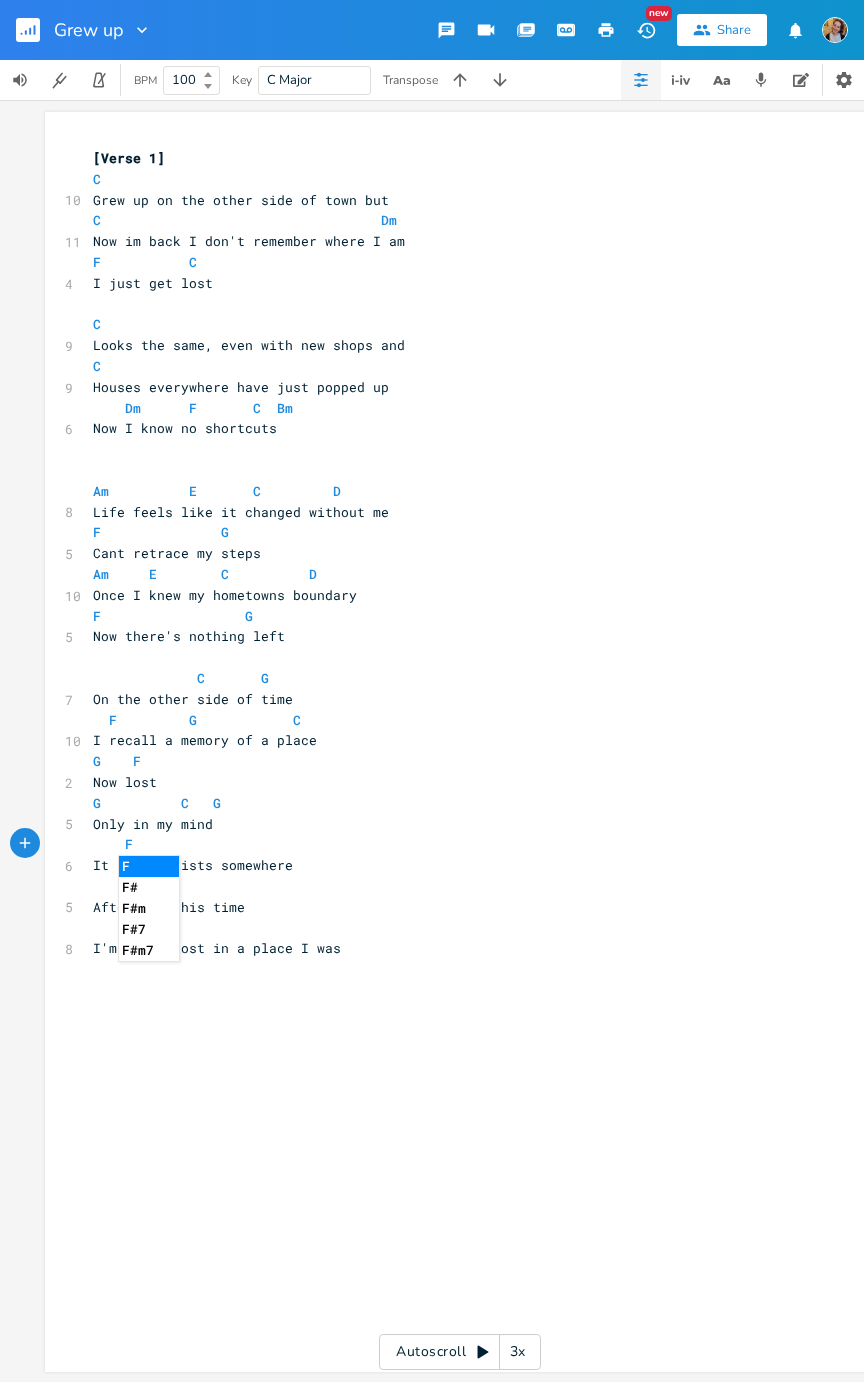 click on "After all this time" at bounding box center (450, 907) 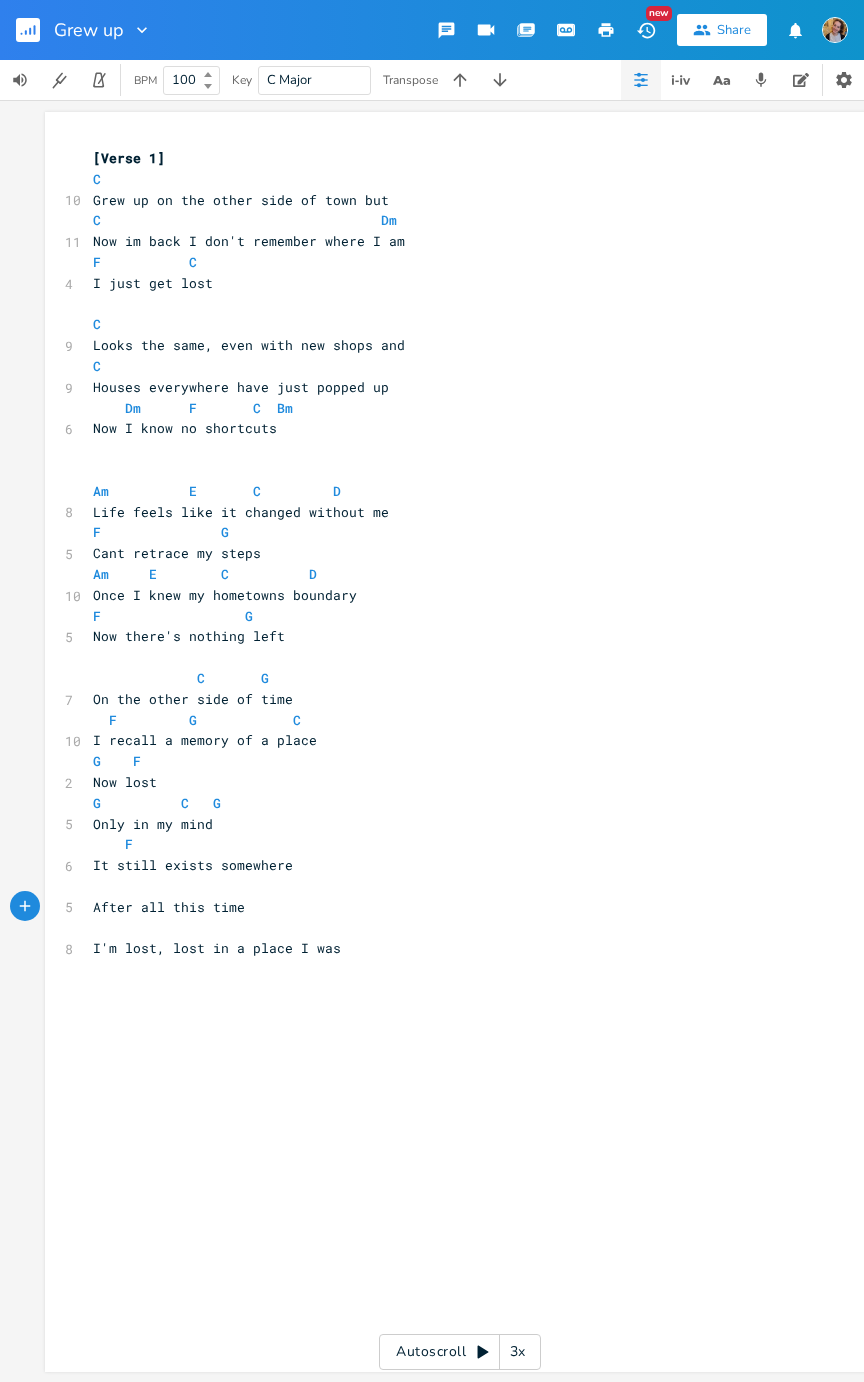 click on "F" at bounding box center [450, 844] 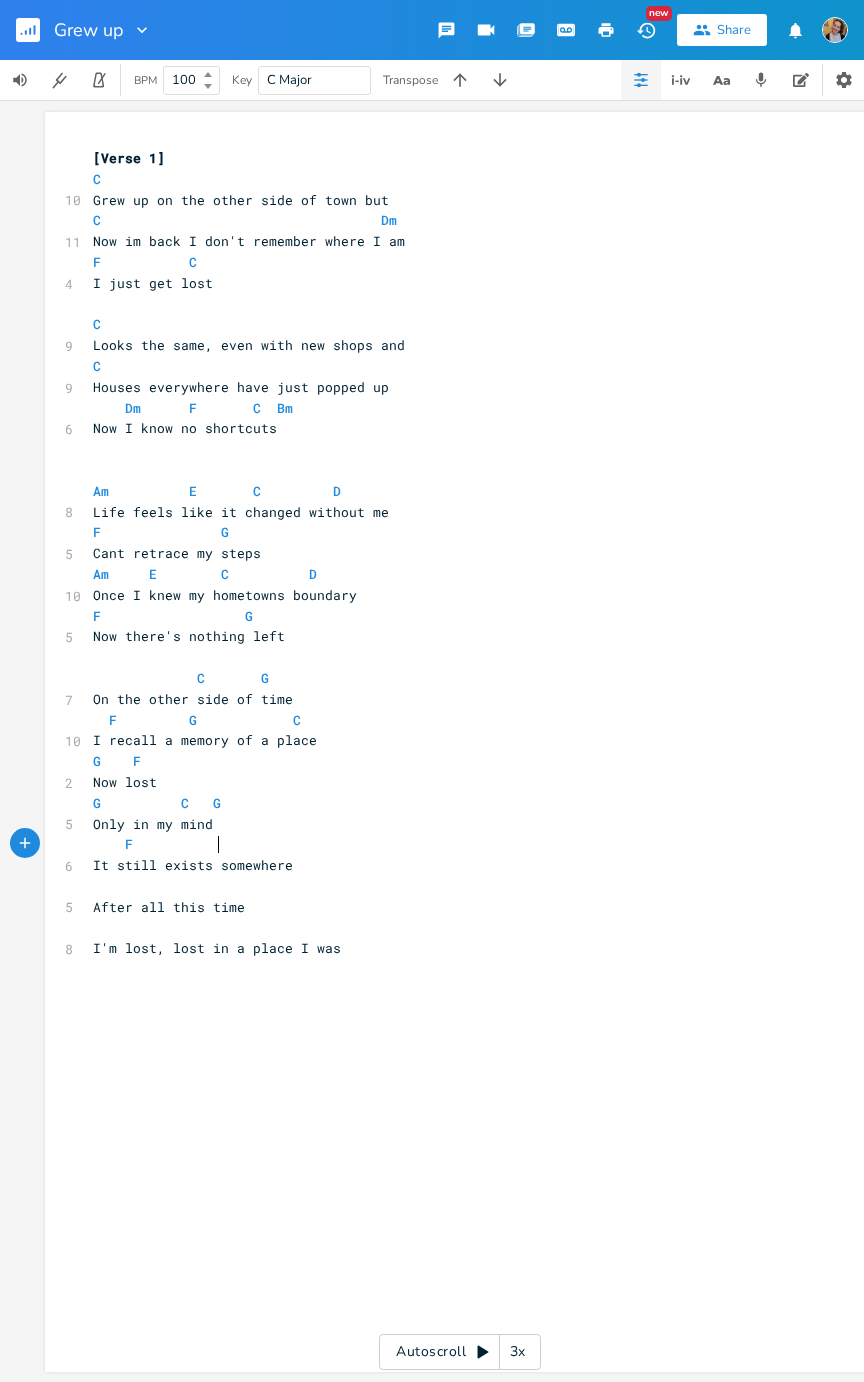 scroll, scrollTop: 0, scrollLeft: 40, axis: horizontal 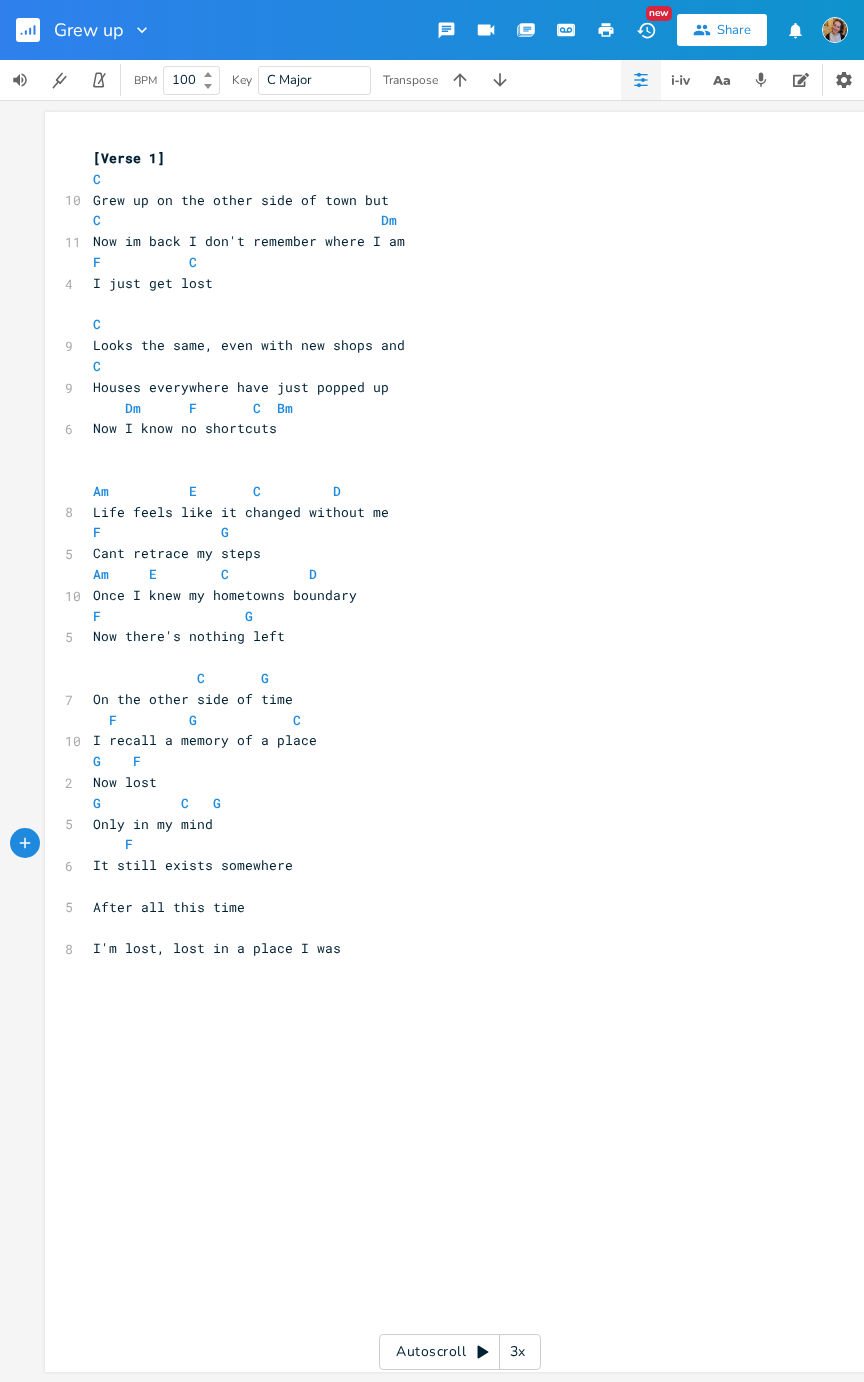 type on "G" 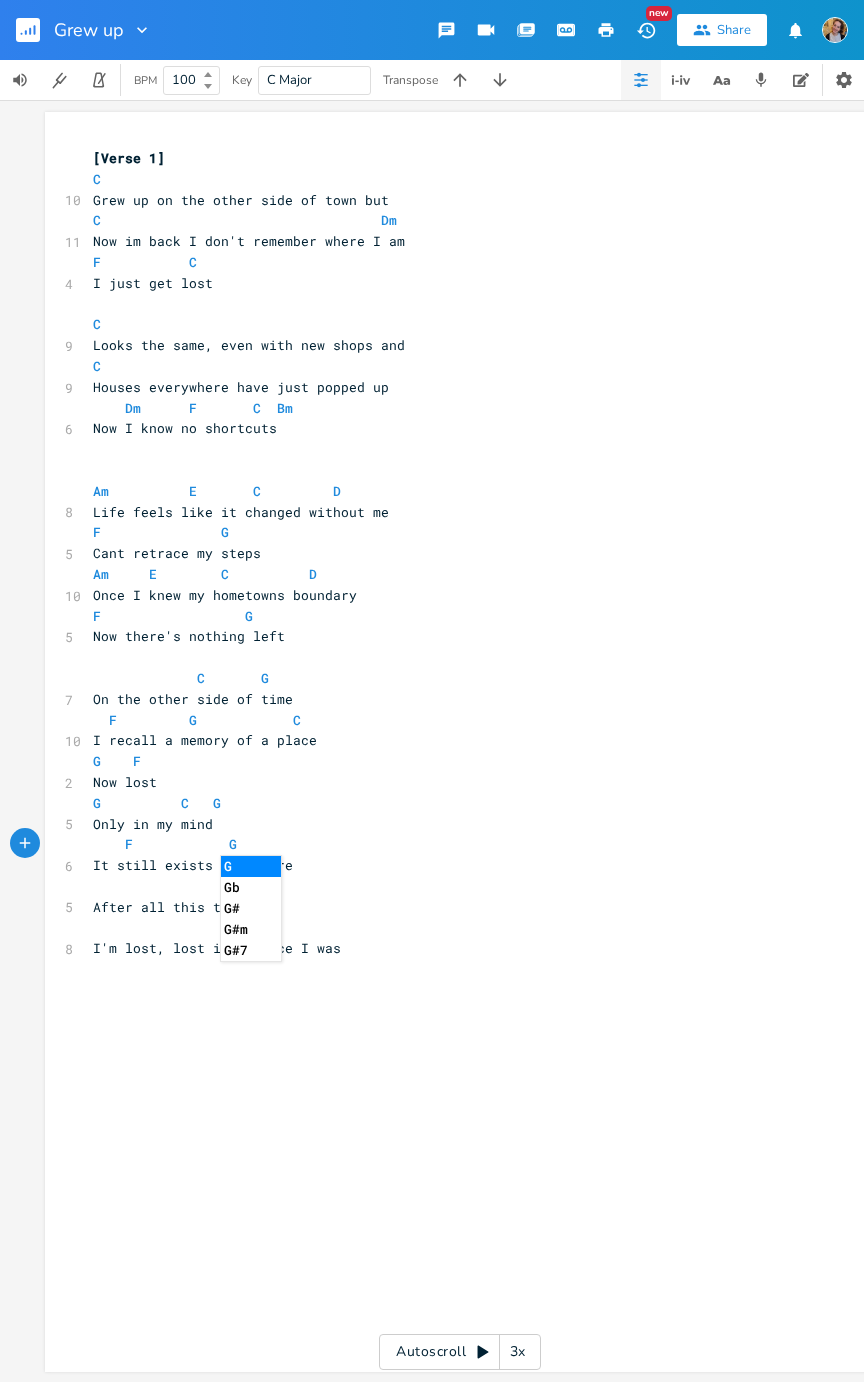click on "​" at bounding box center [450, 886] 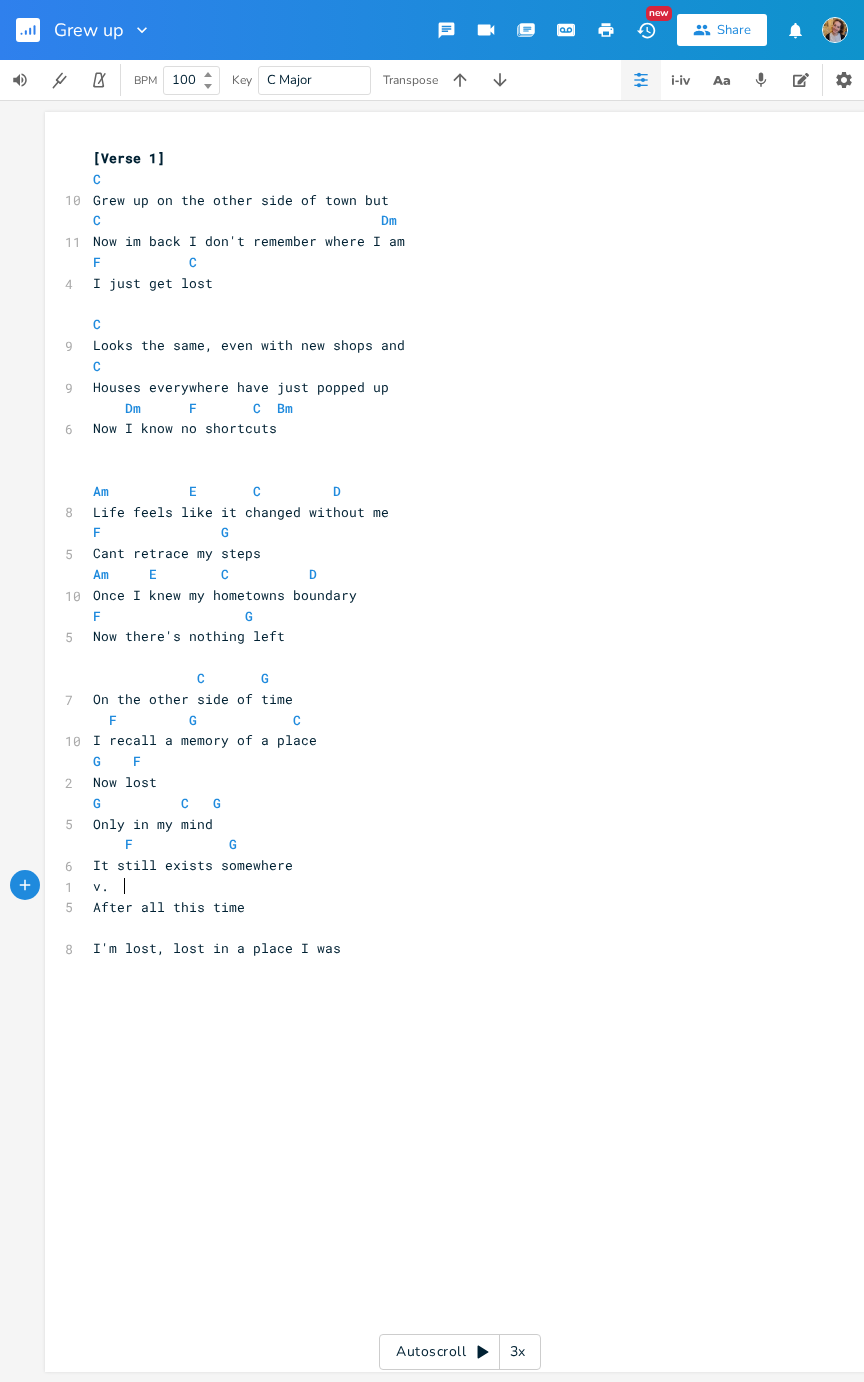 type on "v.  L" 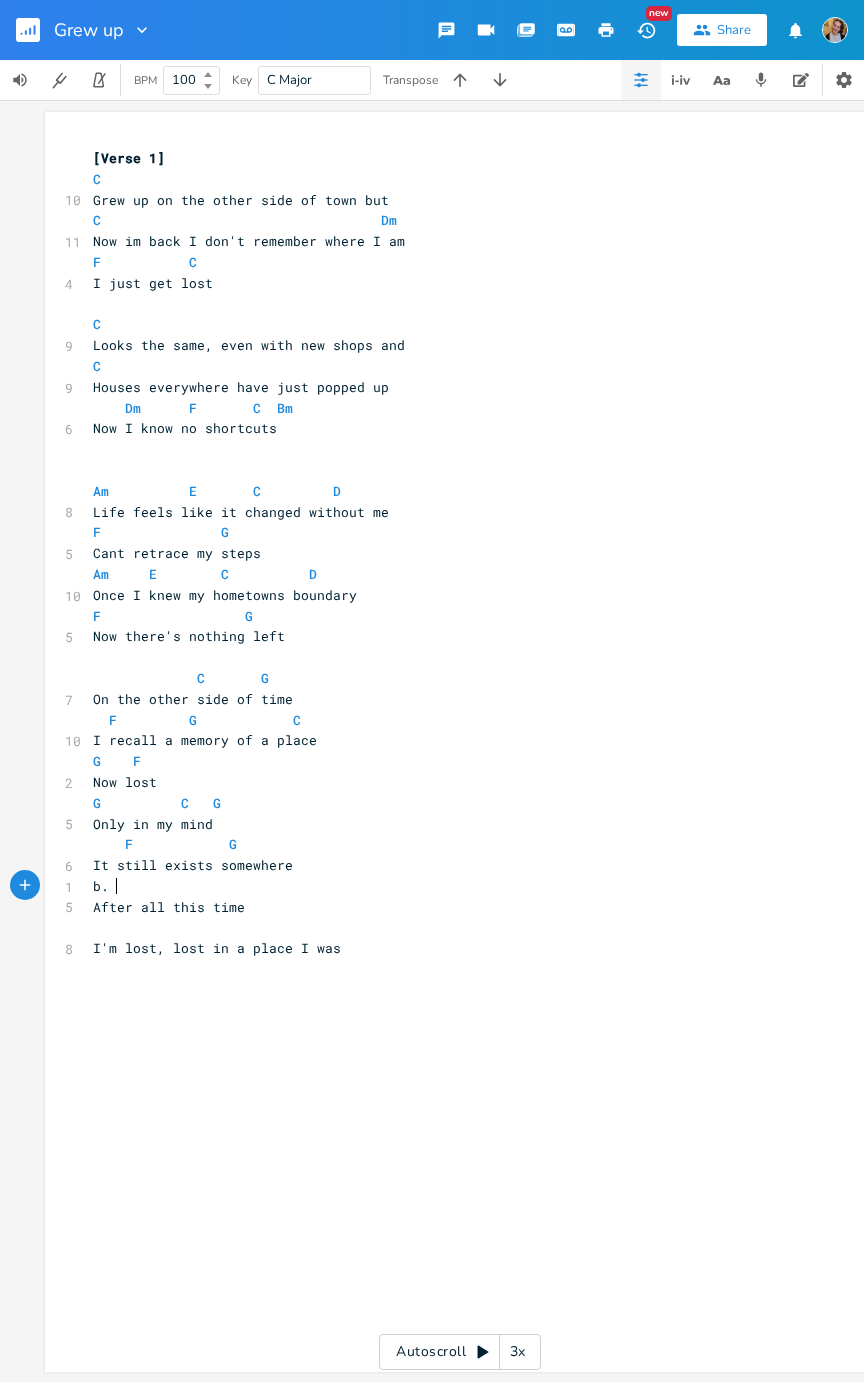 type on "b." 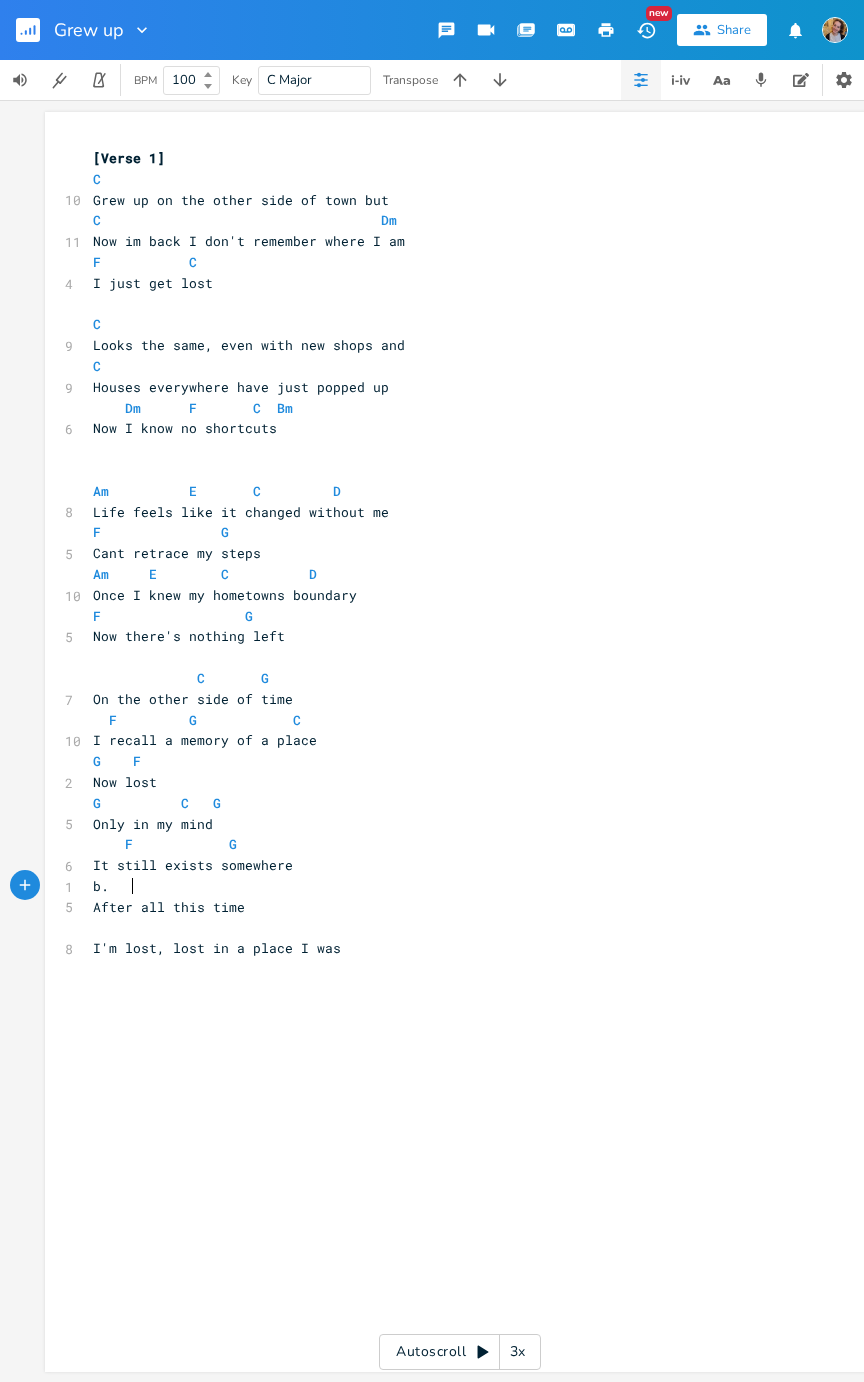 scroll, scrollTop: 0, scrollLeft: 19, axis: horizontal 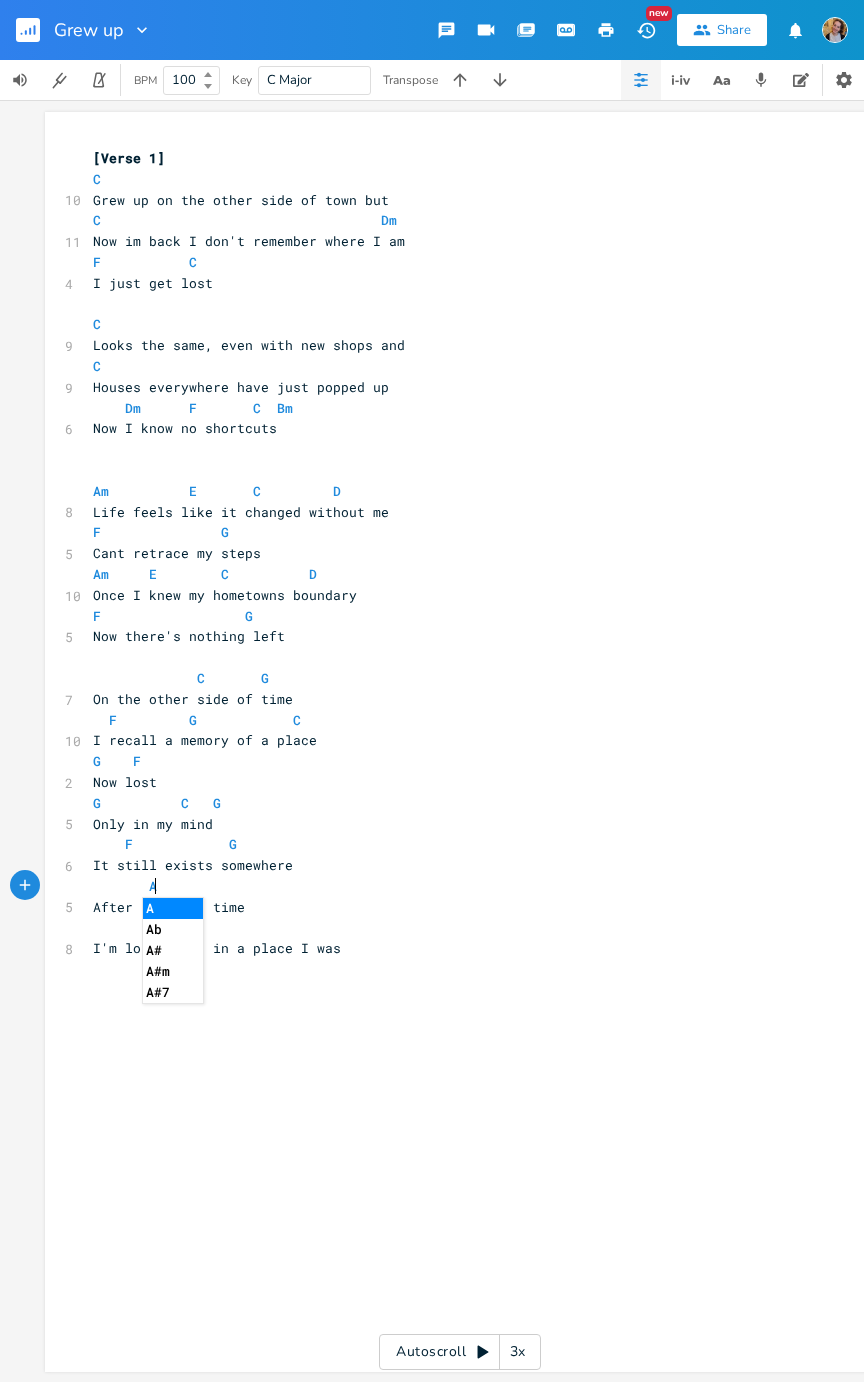 type on "Am" 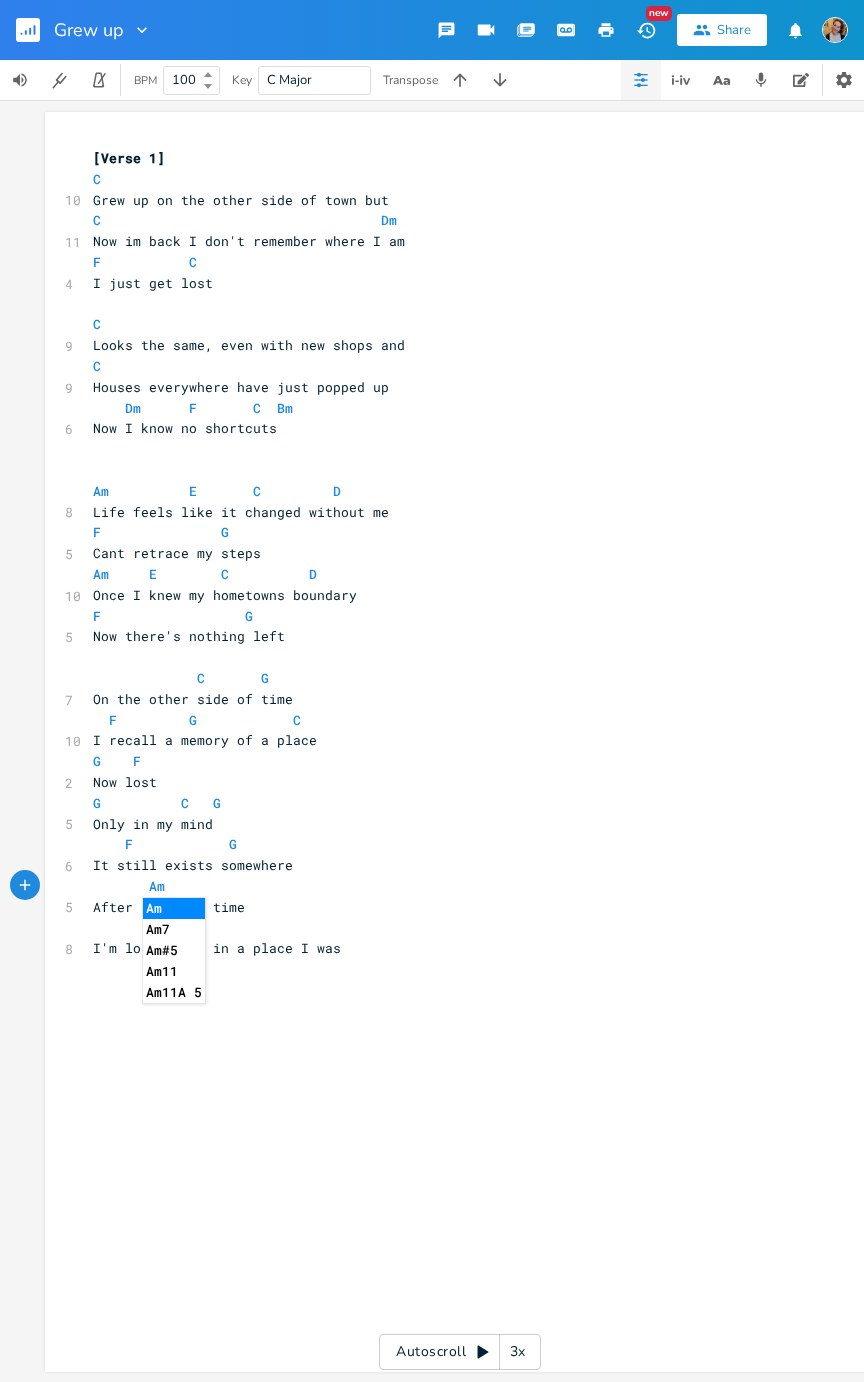 click on "I'm lost, lost in a place I was" at bounding box center [450, 948] 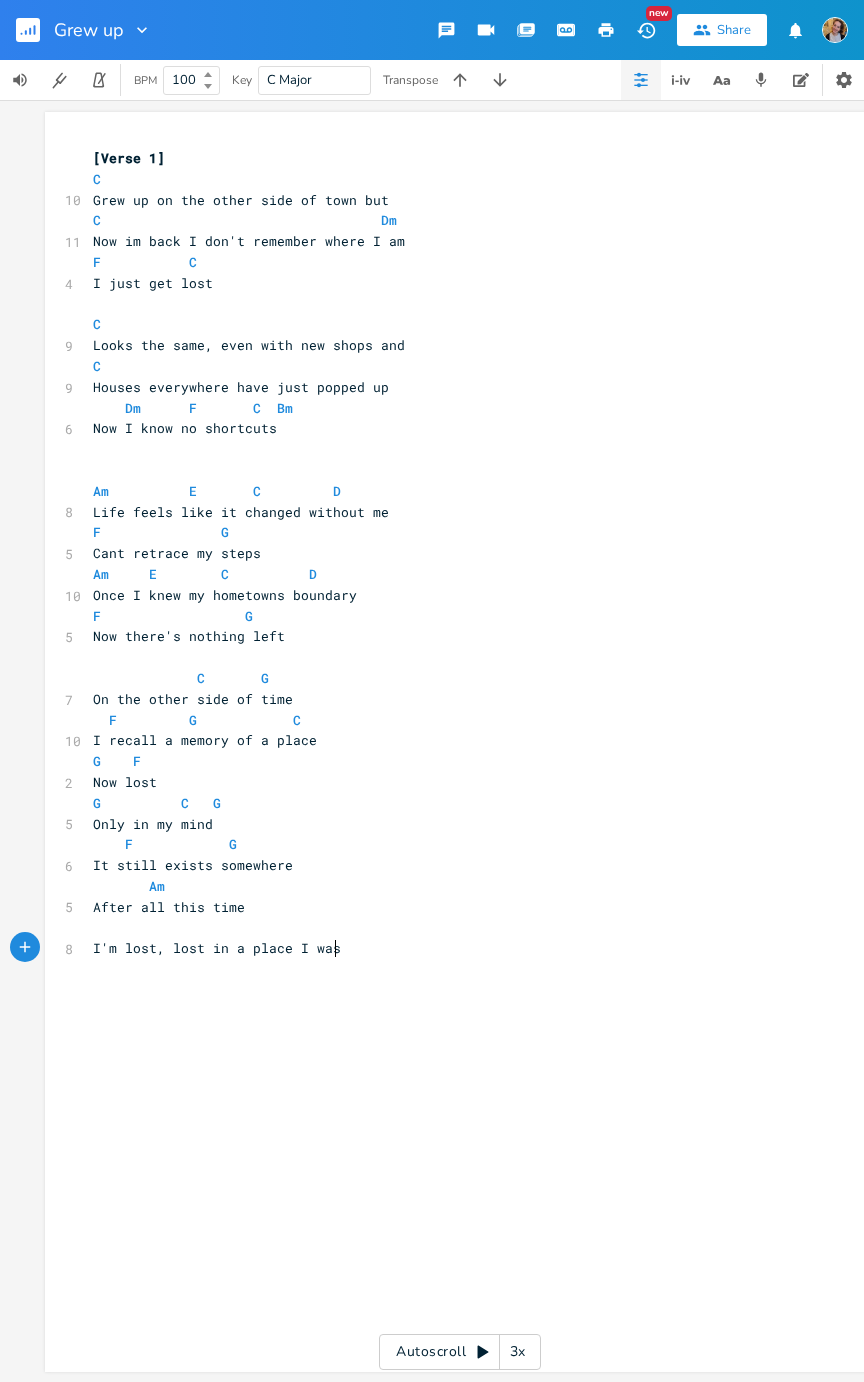 click on "Am" at bounding box center [450, 886] 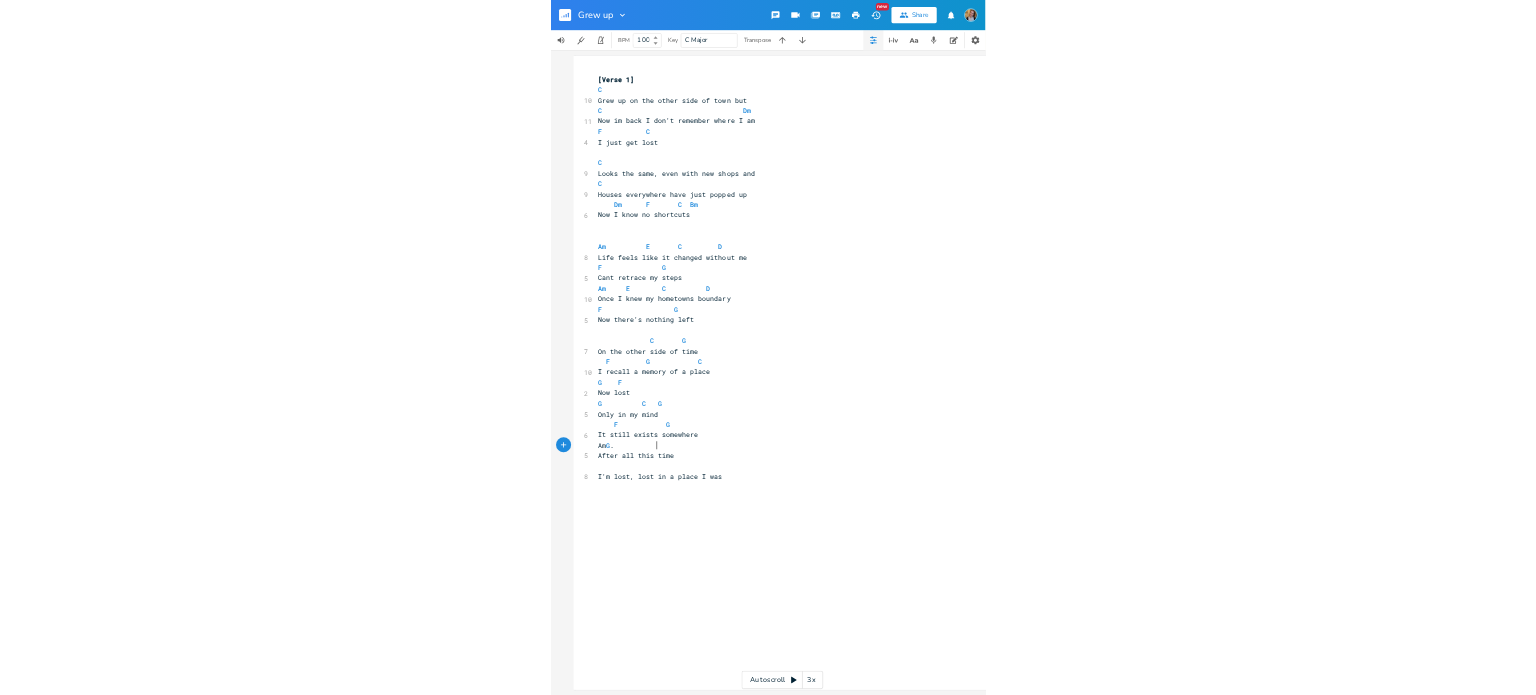 scroll, scrollTop: 0, scrollLeft: 29, axis: horizontal 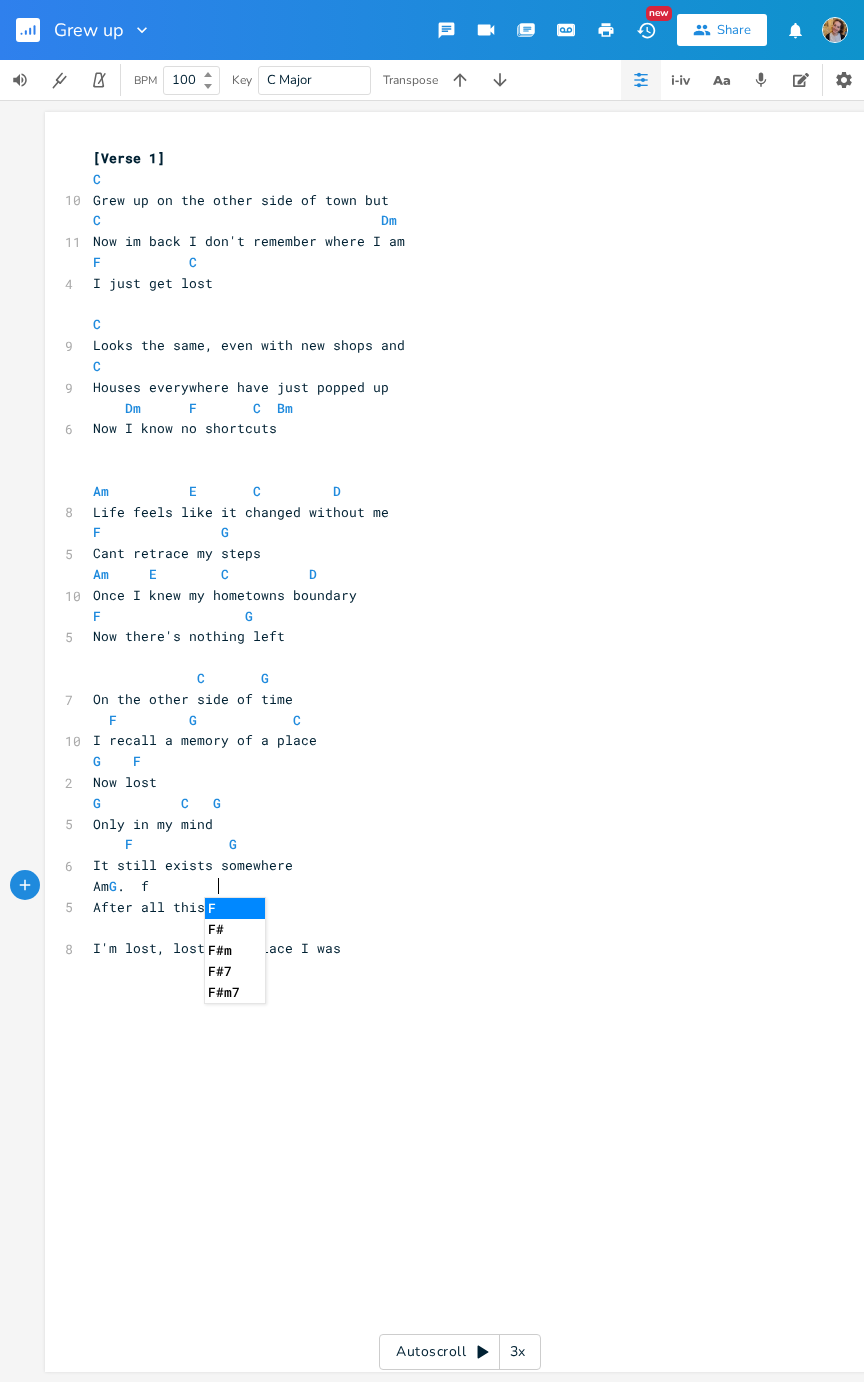 type on "G.  f" 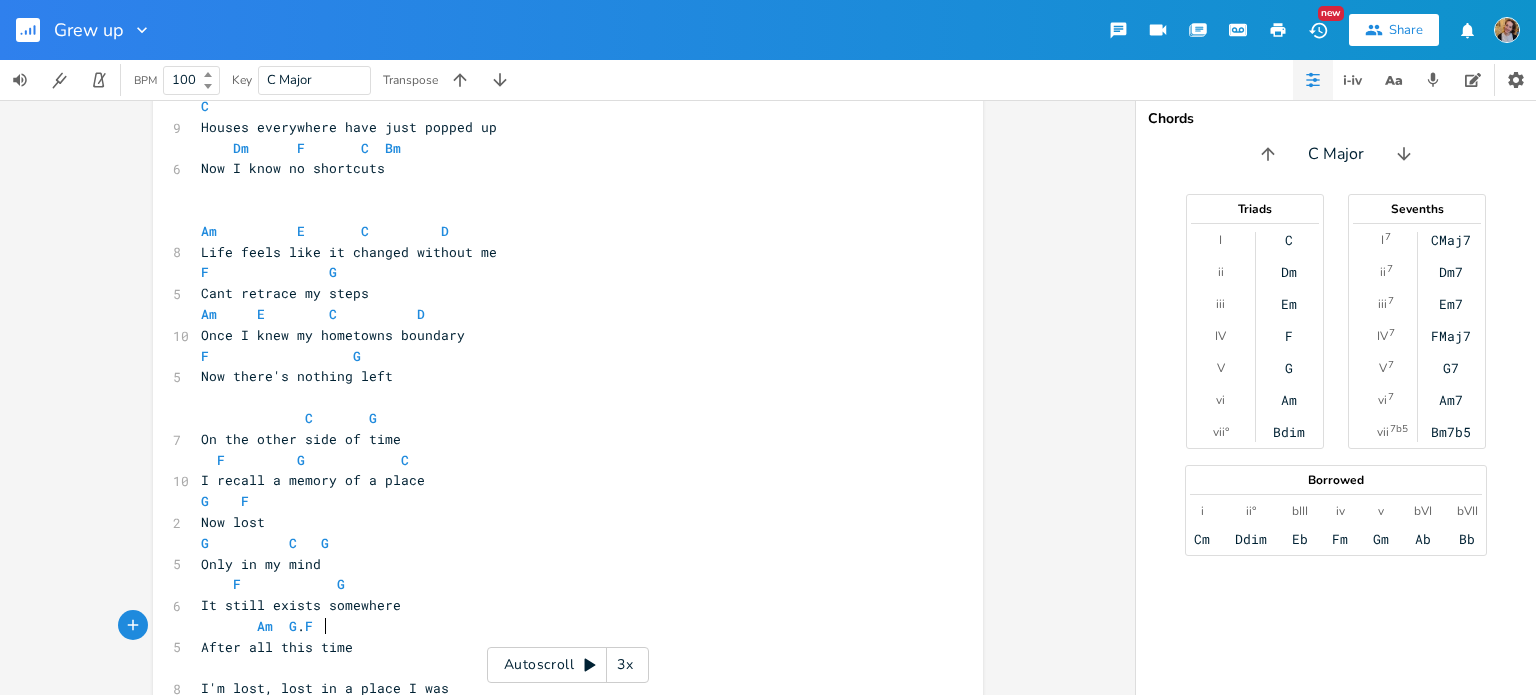 scroll, scrollTop: 324, scrollLeft: 0, axis: vertical 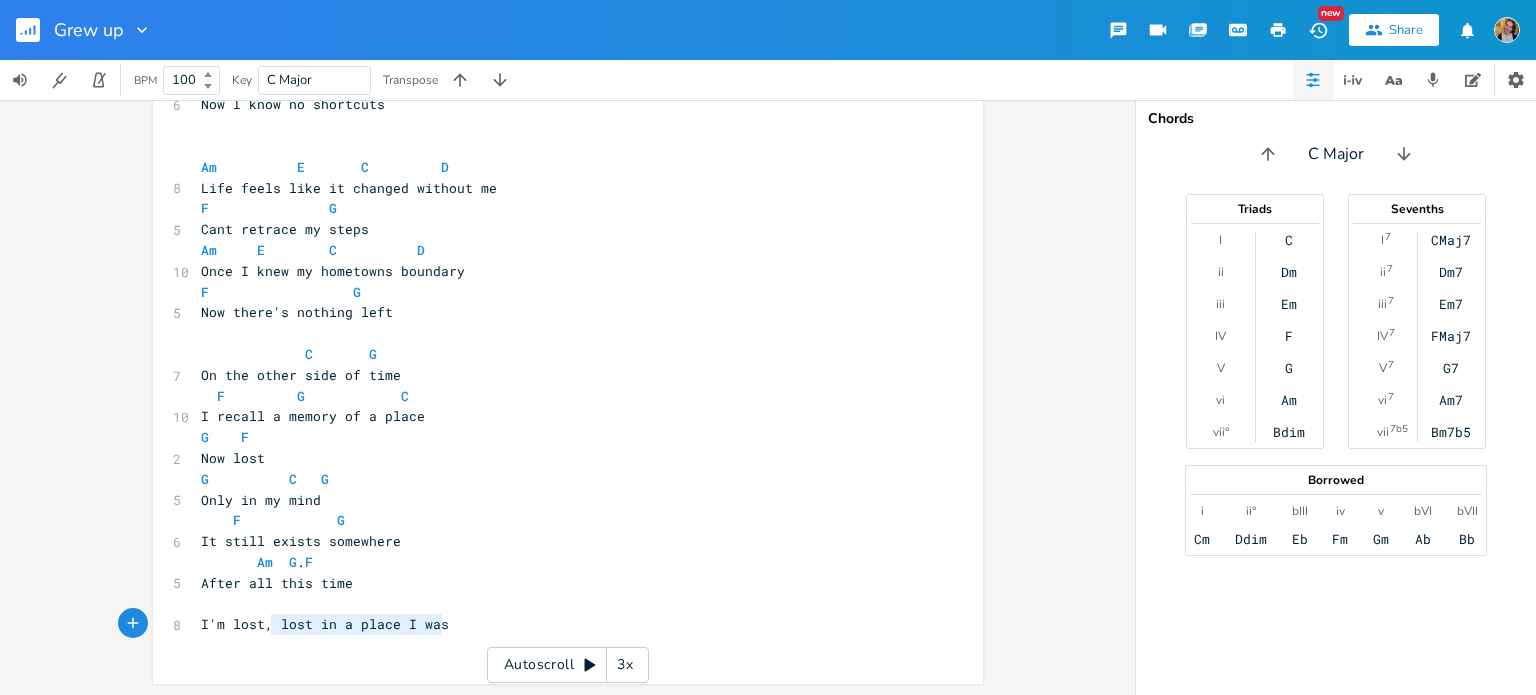 type on ", lost in a place I was" 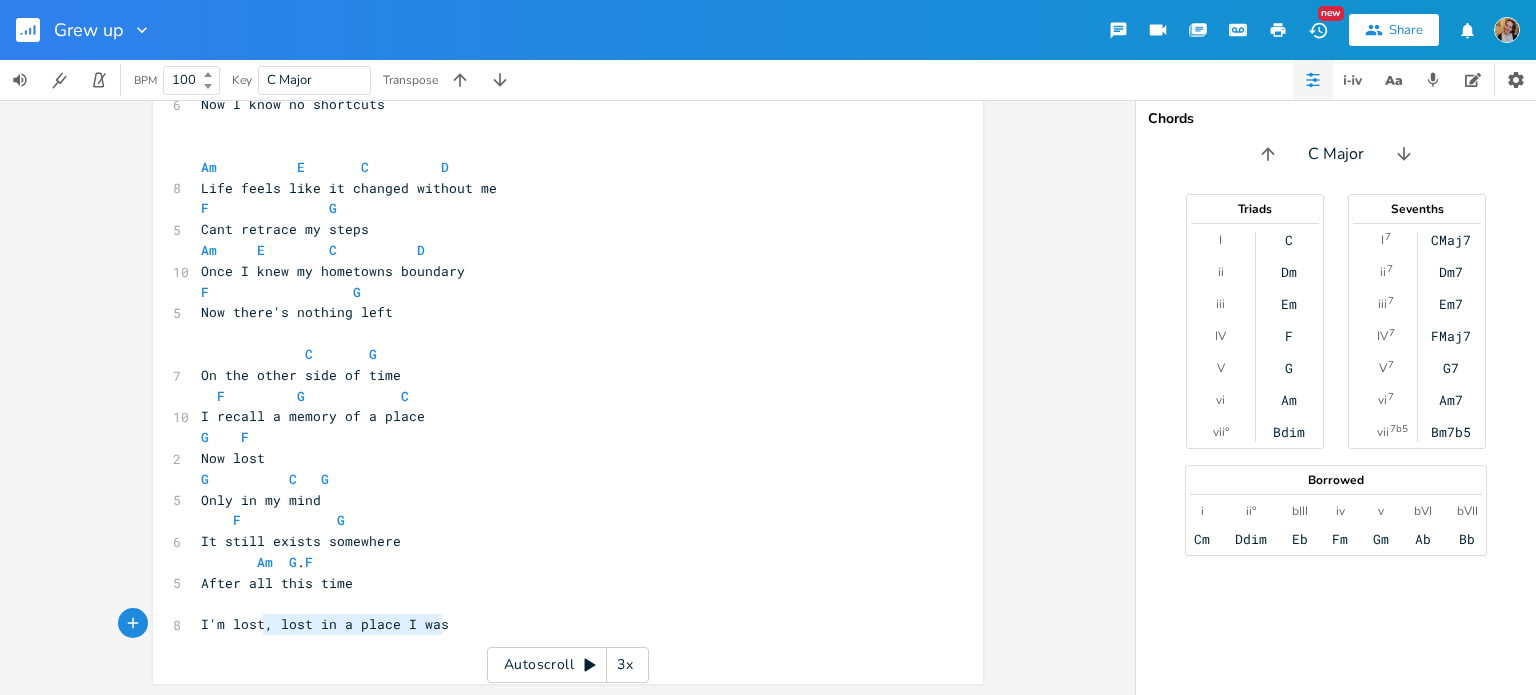 drag, startPoint x: 450, startPoint y: 622, endPoint x: 258, endPoint y: 622, distance: 192 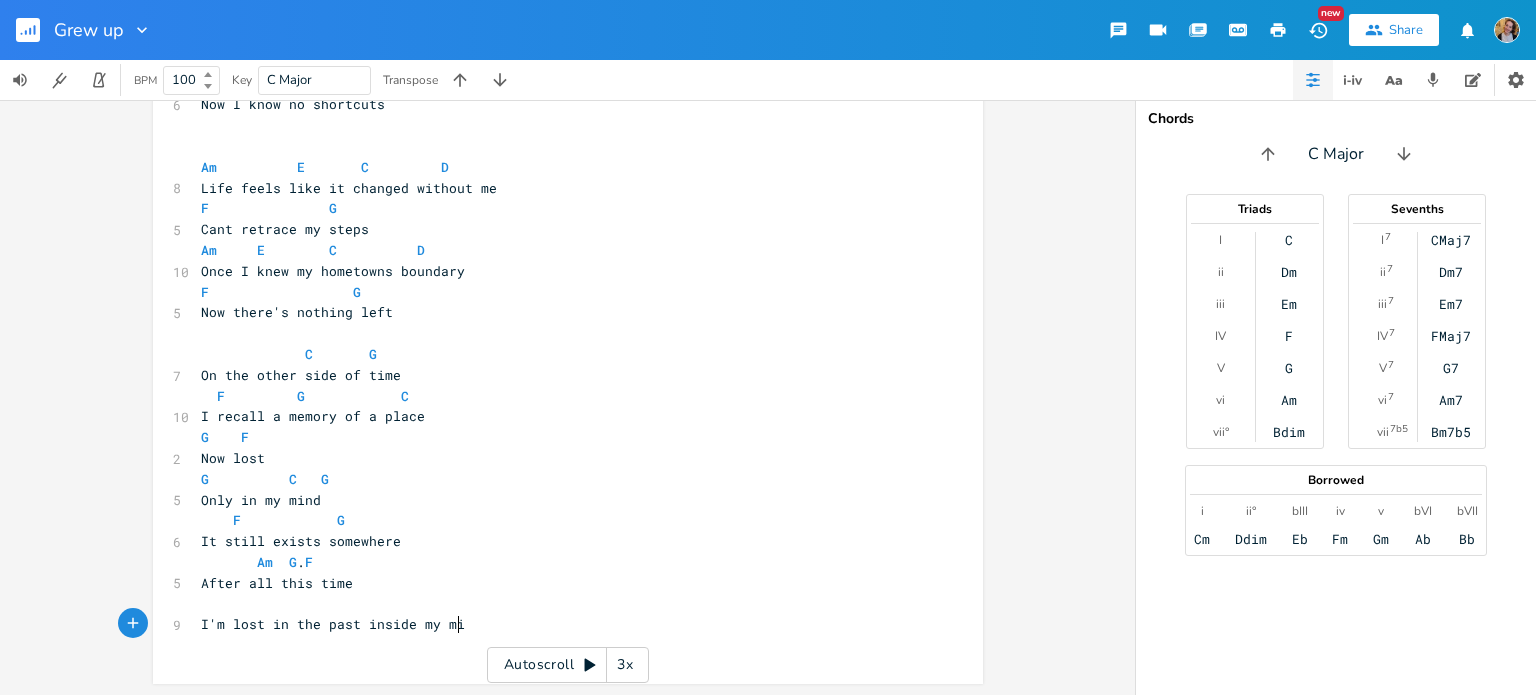type on "in the past inside my mimd" 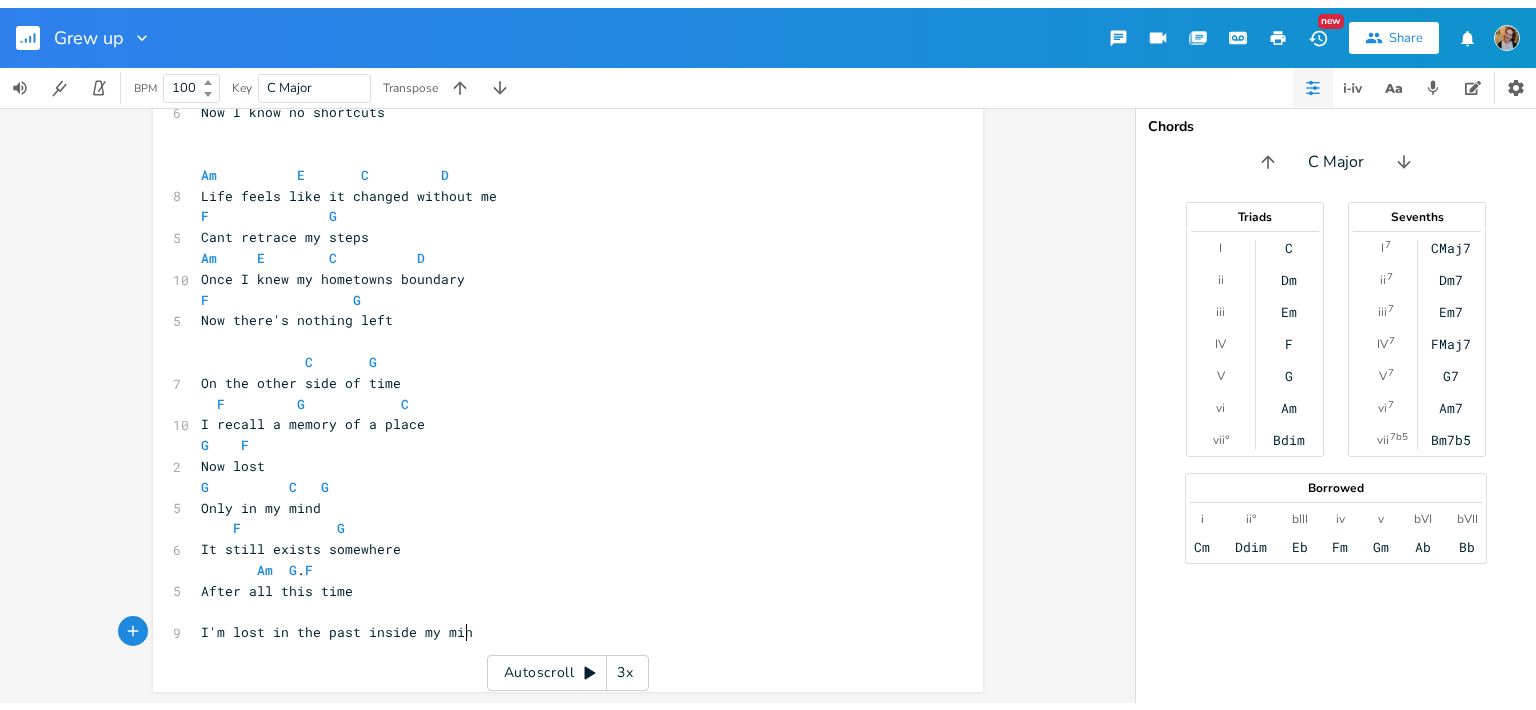 scroll, scrollTop: 0, scrollLeft: 14, axis: horizontal 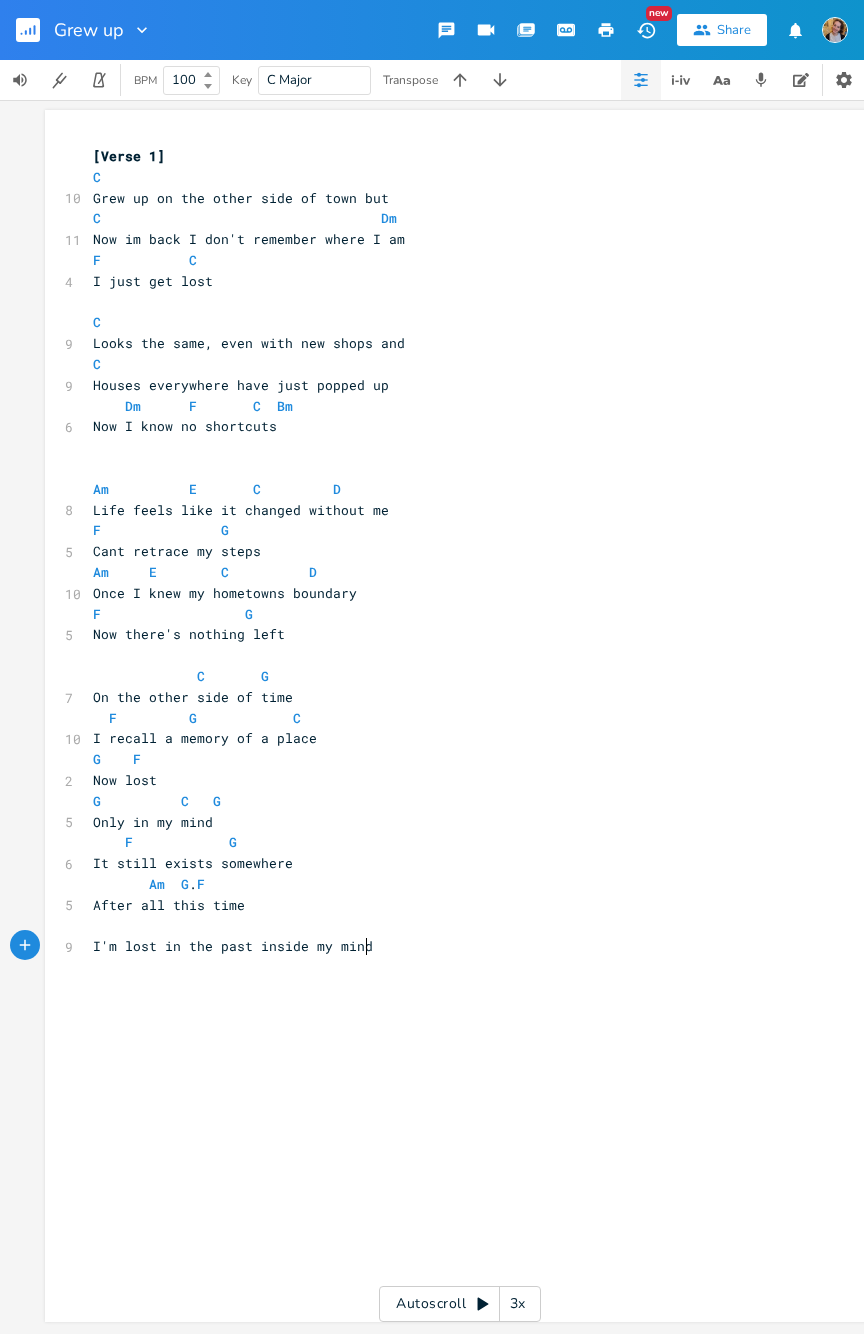 type on "nd" 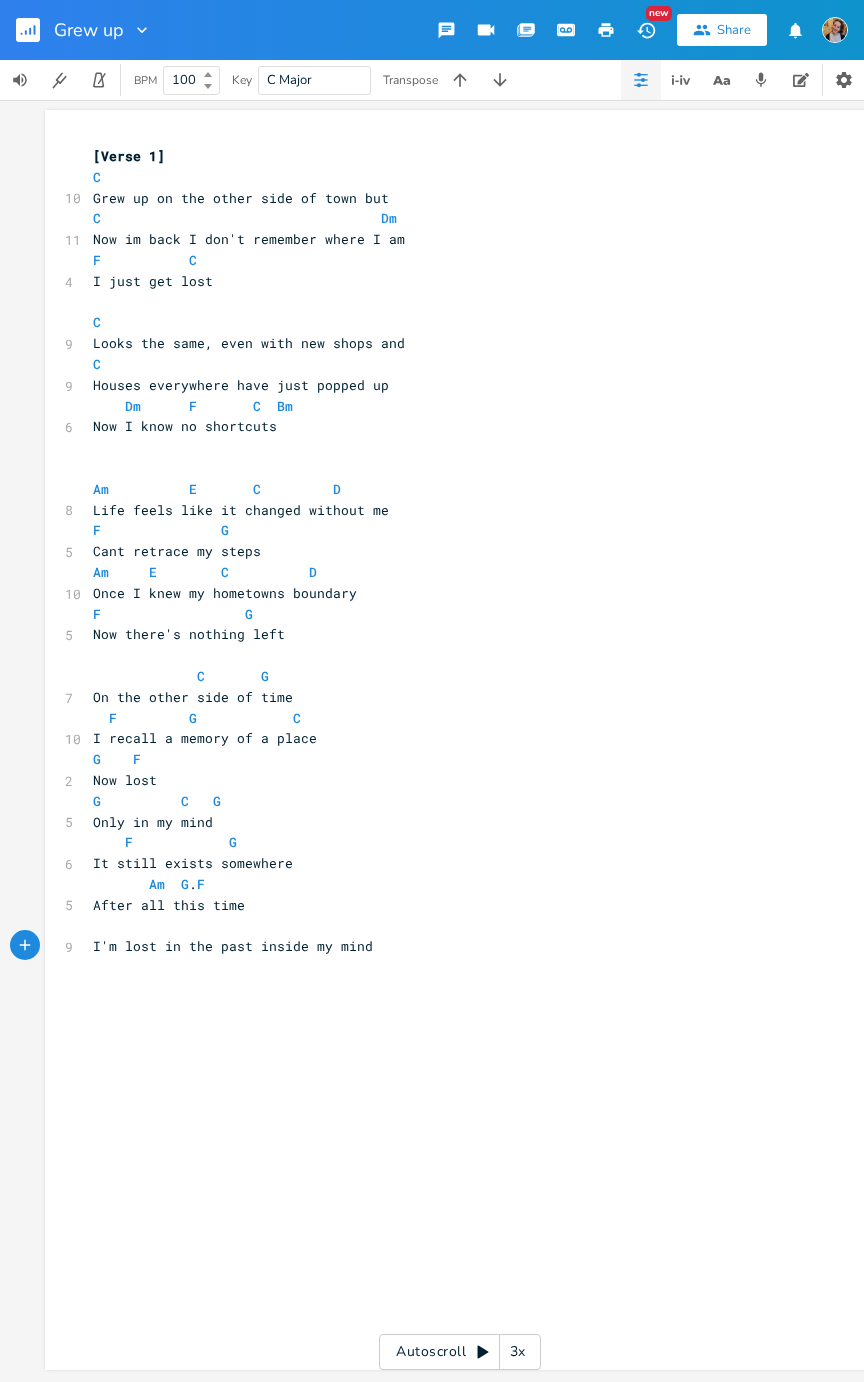 type 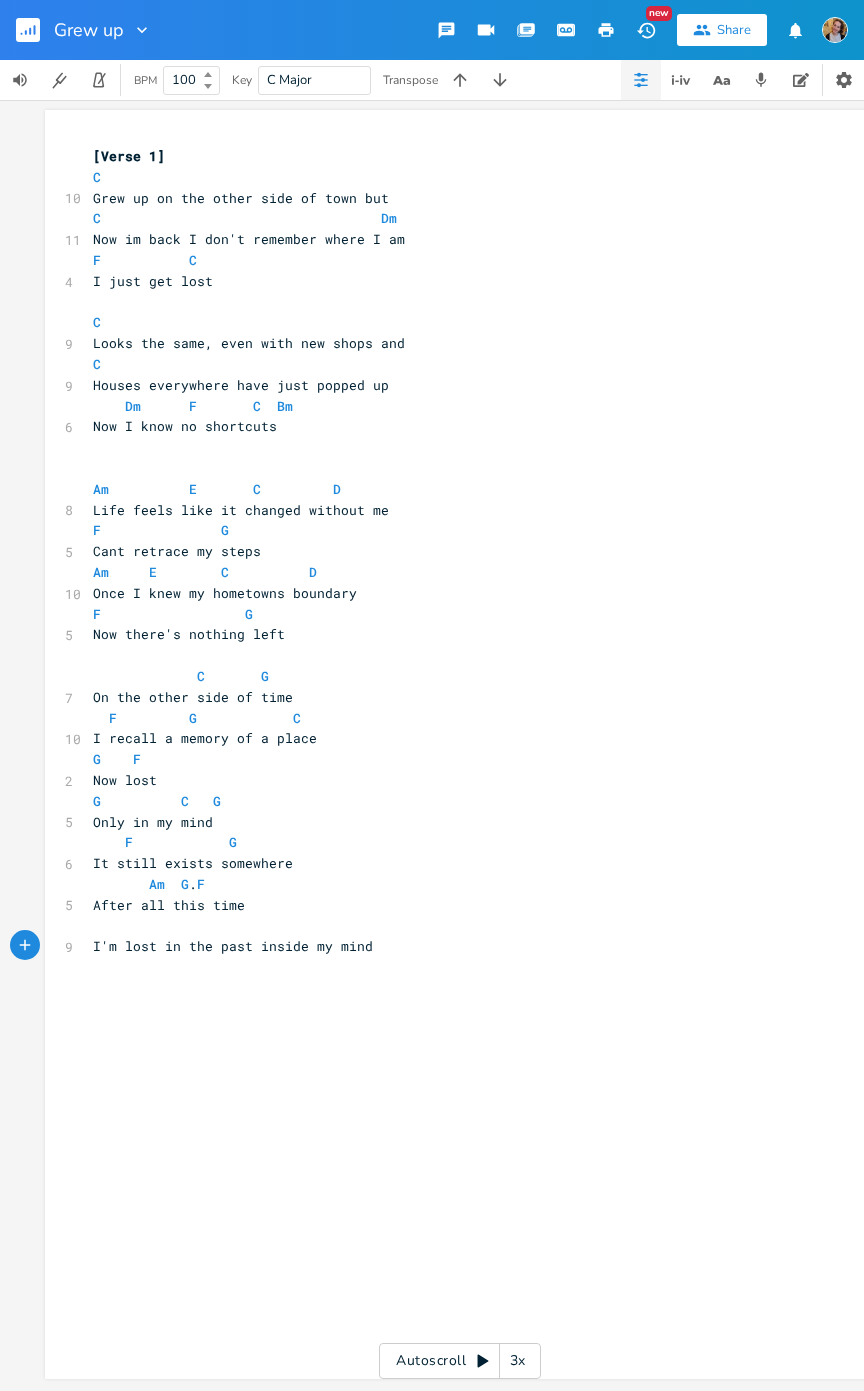 scroll, scrollTop: 2, scrollLeft: 0, axis: vertical 